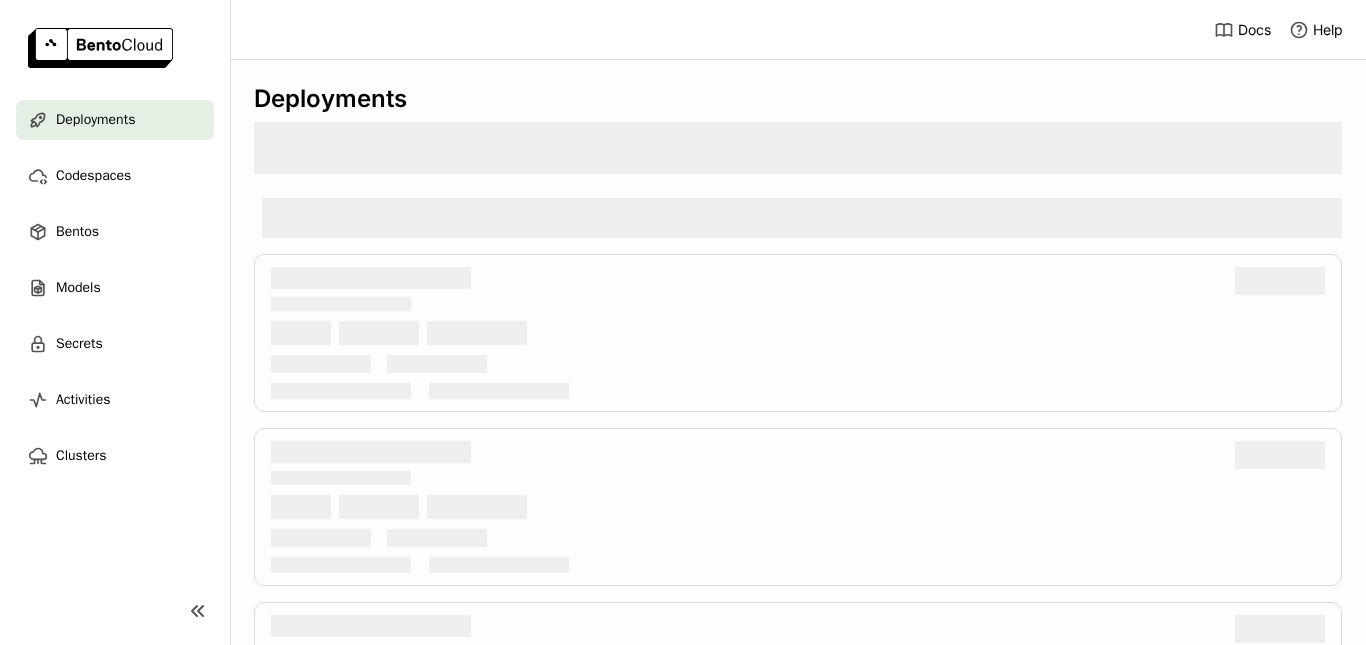 scroll, scrollTop: 0, scrollLeft: 0, axis: both 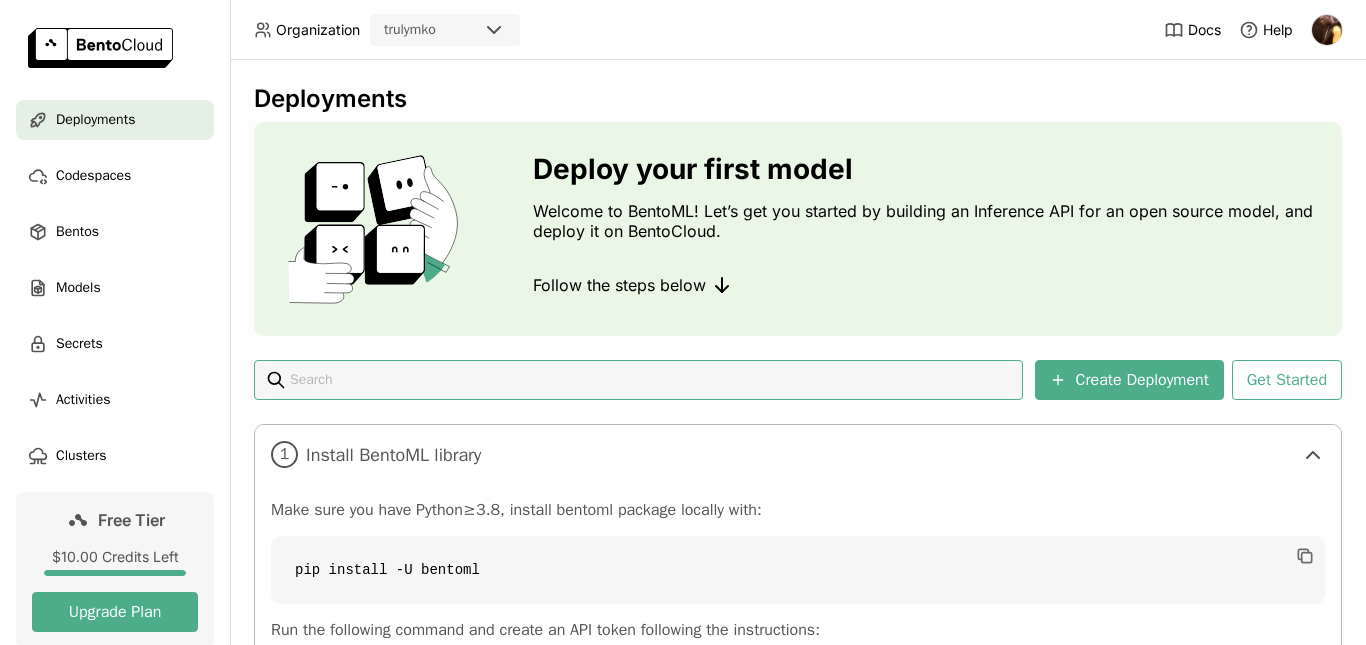 click on "$10.00 Credits Left" at bounding box center [115, 557] 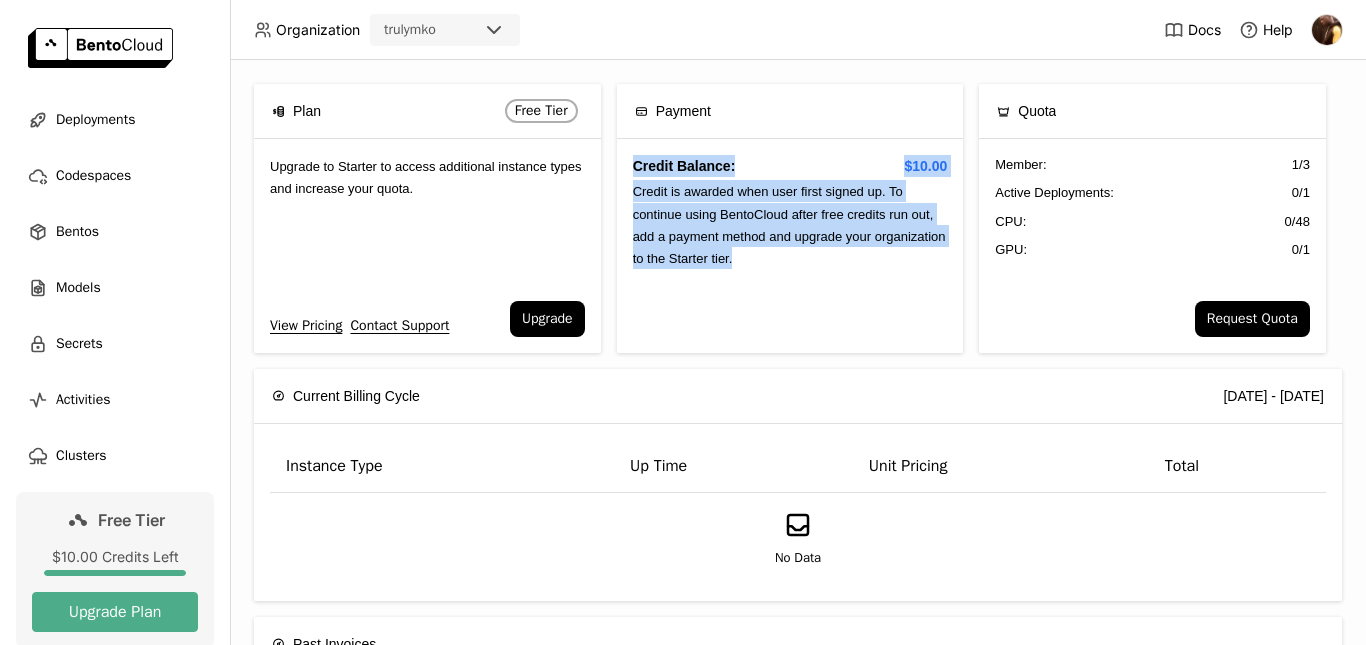drag, startPoint x: 622, startPoint y: 161, endPoint x: 836, endPoint y: 252, distance: 232.54462 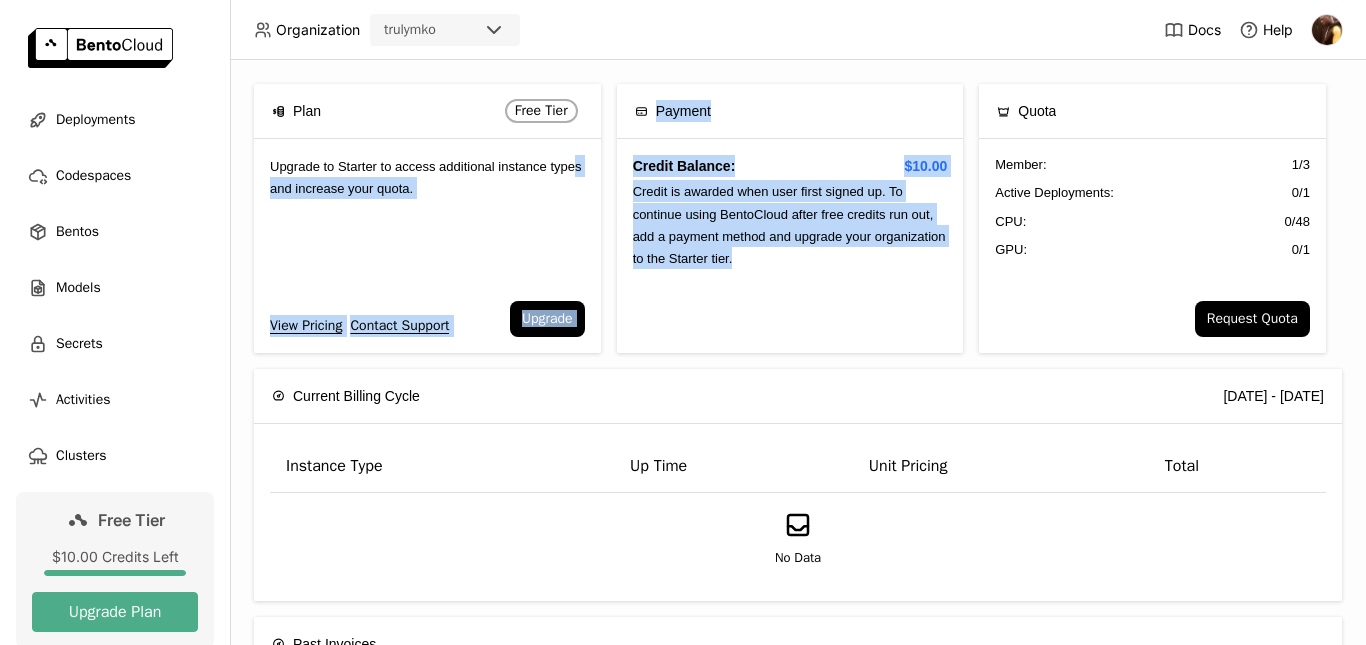 drag, startPoint x: 836, startPoint y: 252, endPoint x: 570, endPoint y: 160, distance: 281.46048 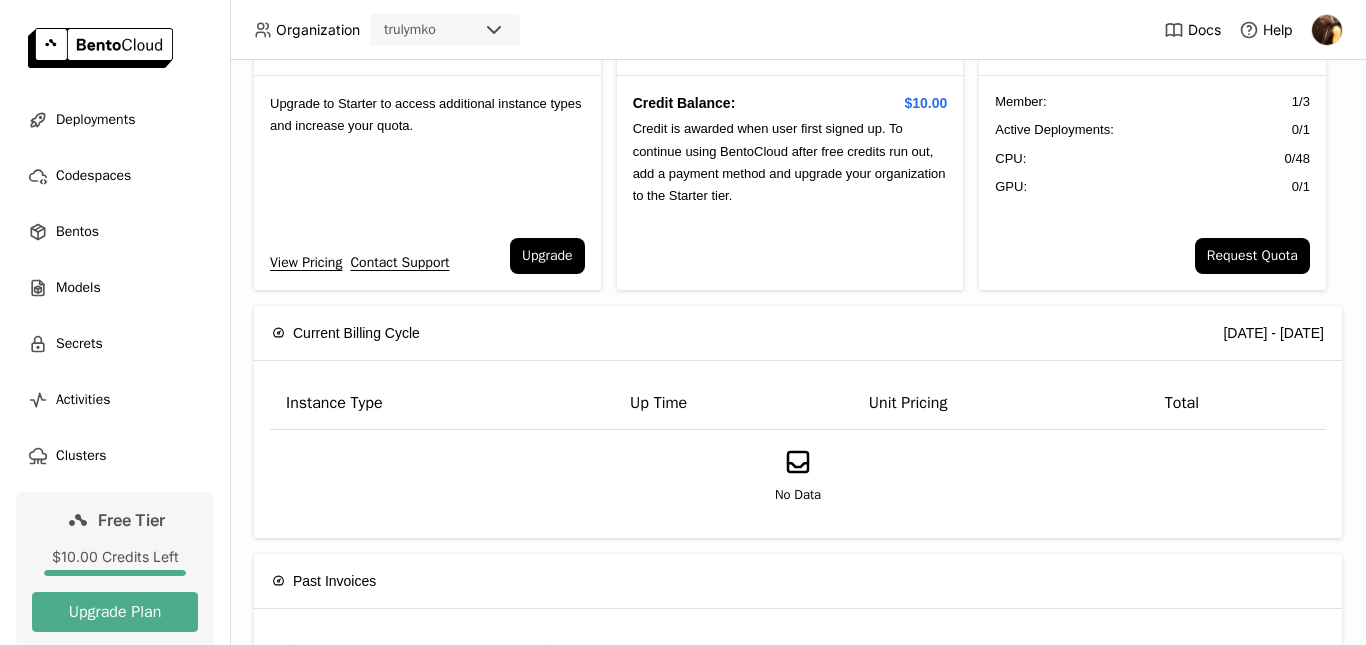 scroll, scrollTop: 0, scrollLeft: 0, axis: both 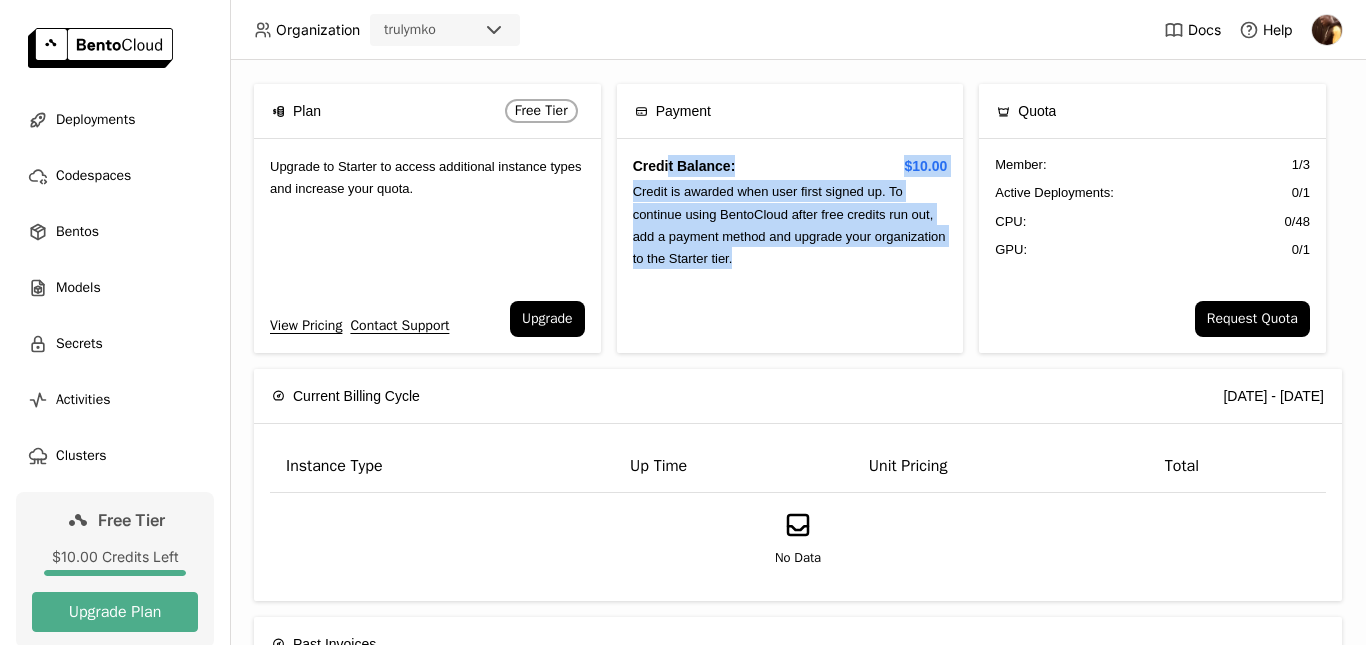 drag, startPoint x: 663, startPoint y: 167, endPoint x: 910, endPoint y: 262, distance: 264.63937 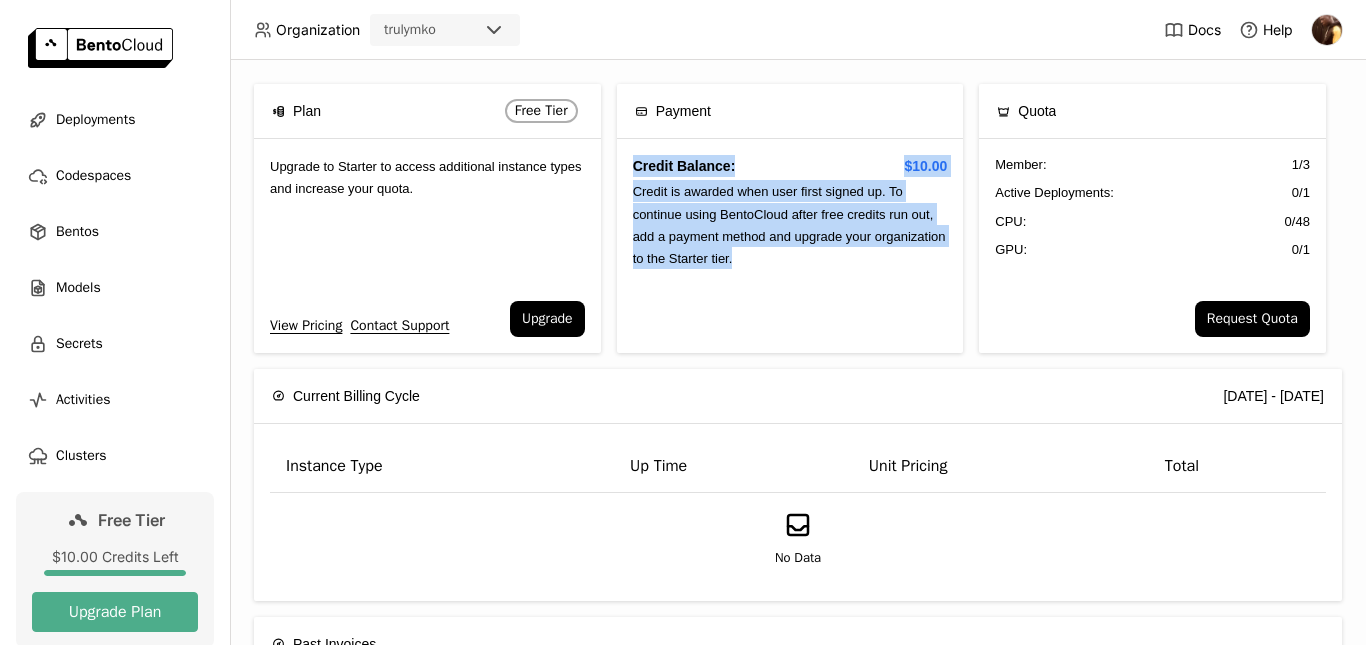 drag, startPoint x: 619, startPoint y: 173, endPoint x: 850, endPoint y: 293, distance: 260.30942 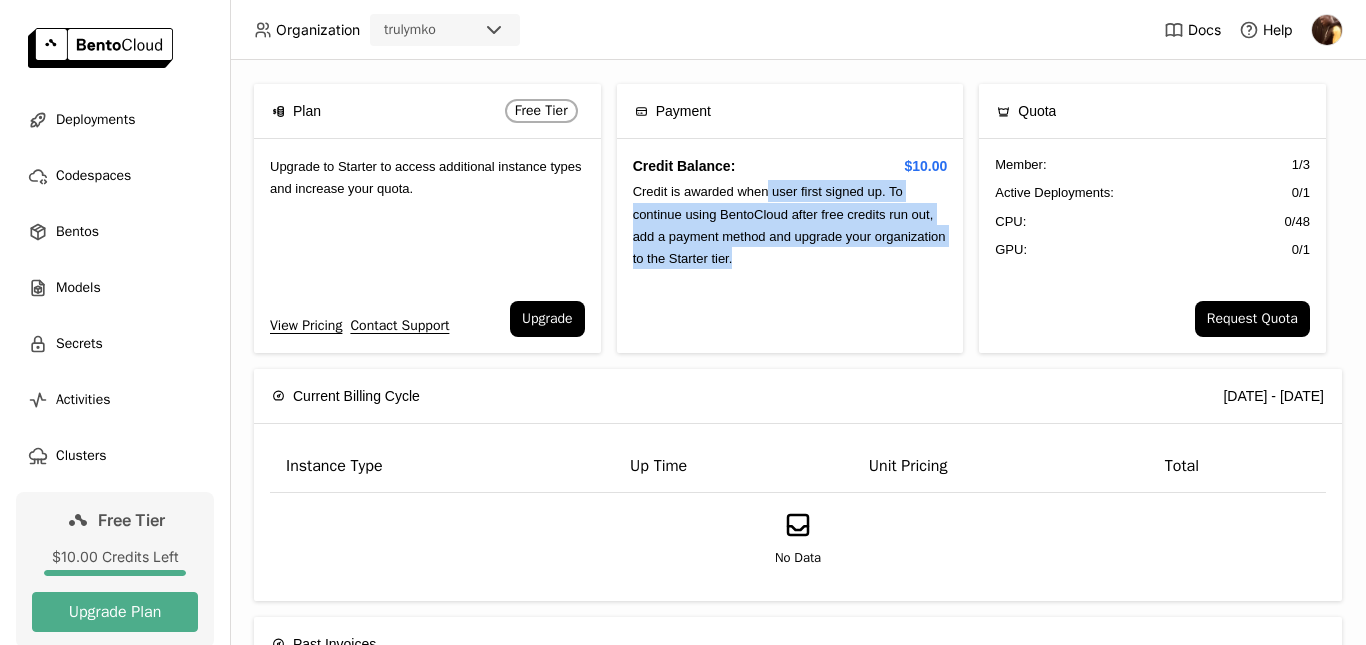 drag, startPoint x: 762, startPoint y: 180, endPoint x: 833, endPoint y: 274, distance: 117.80068 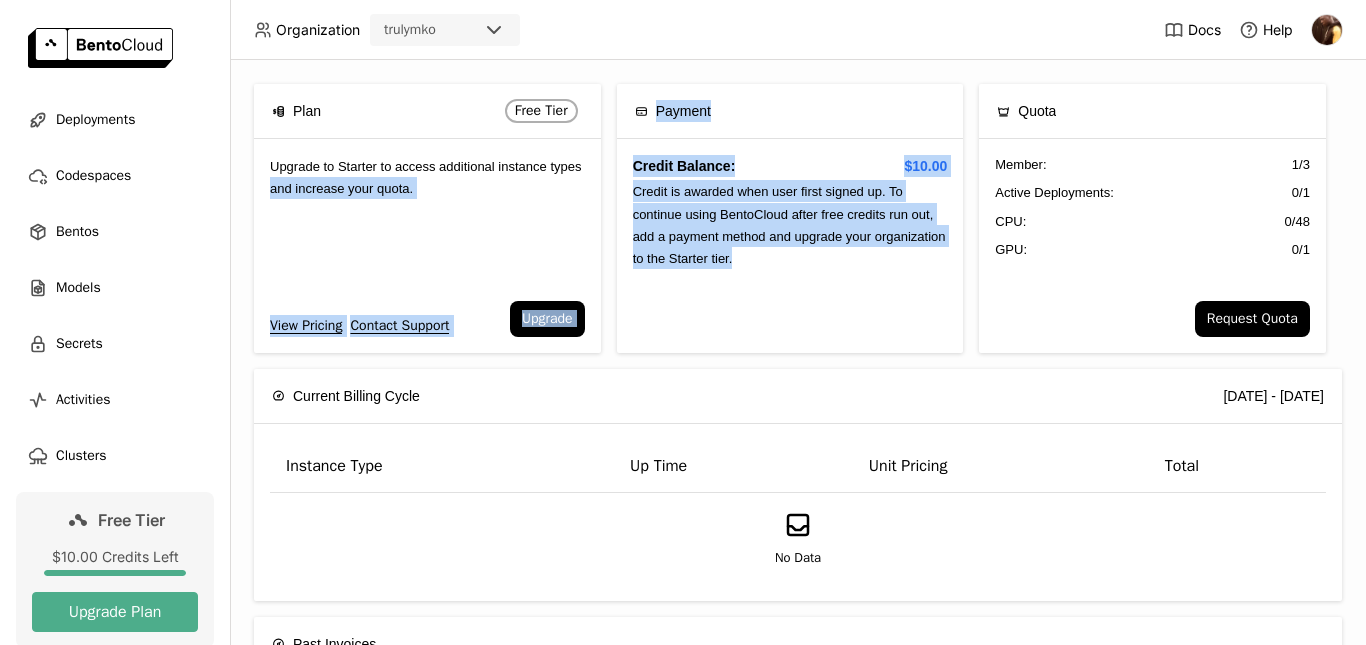 drag, startPoint x: 833, startPoint y: 271, endPoint x: 585, endPoint y: 158, distance: 272.53073 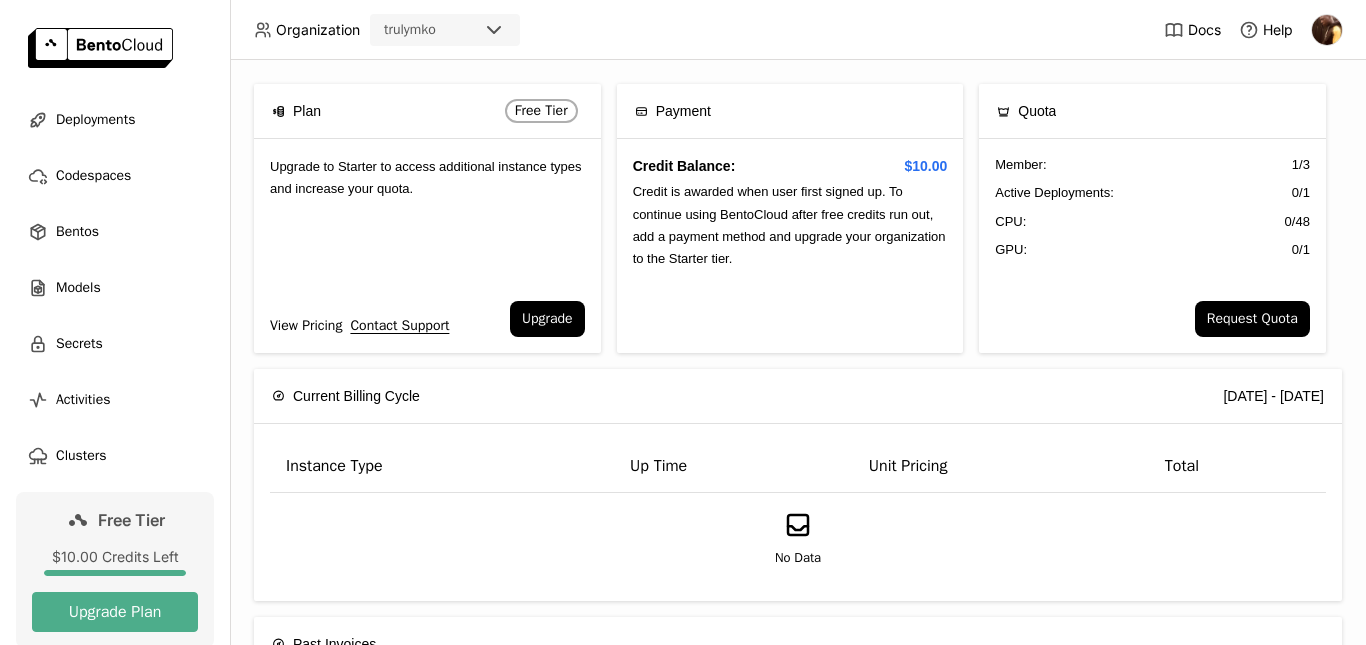 click on "View Pricing" at bounding box center (306, 326) 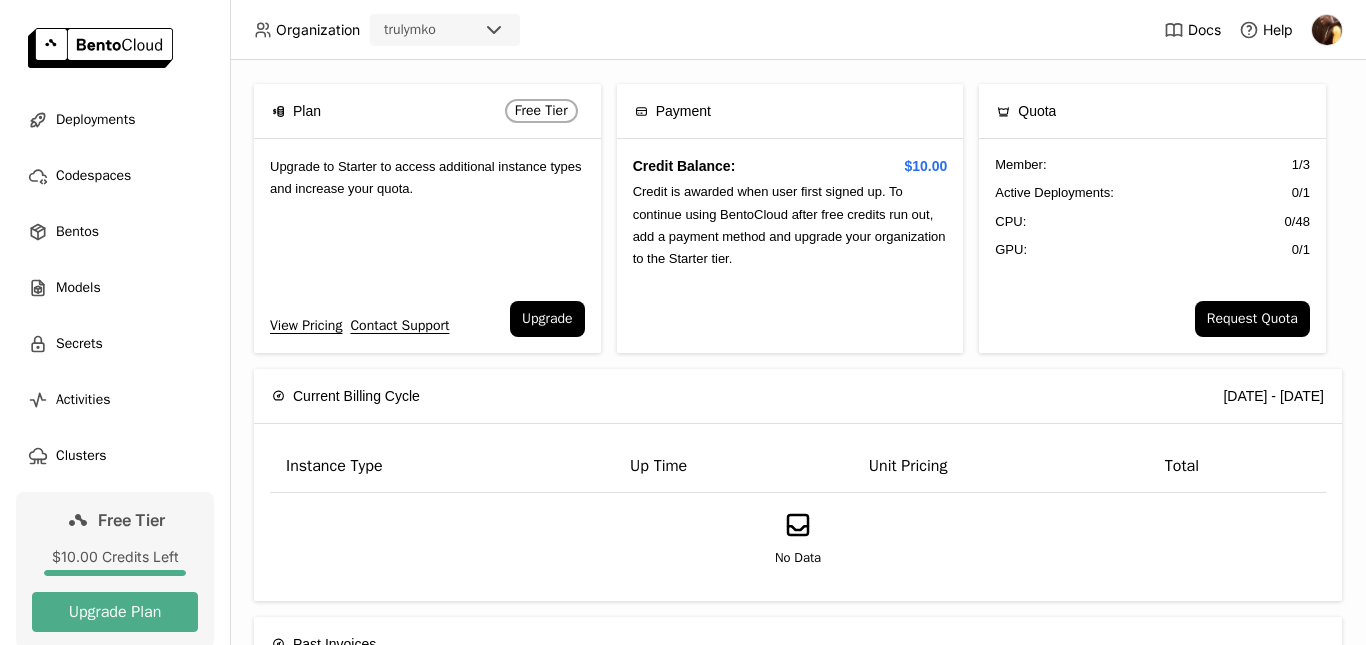 click on "Member : 1 / 3 Active Deployments : 0 / 1 CPU: 0 / 48 GPU: 0 / 1" at bounding box center (1152, 220) 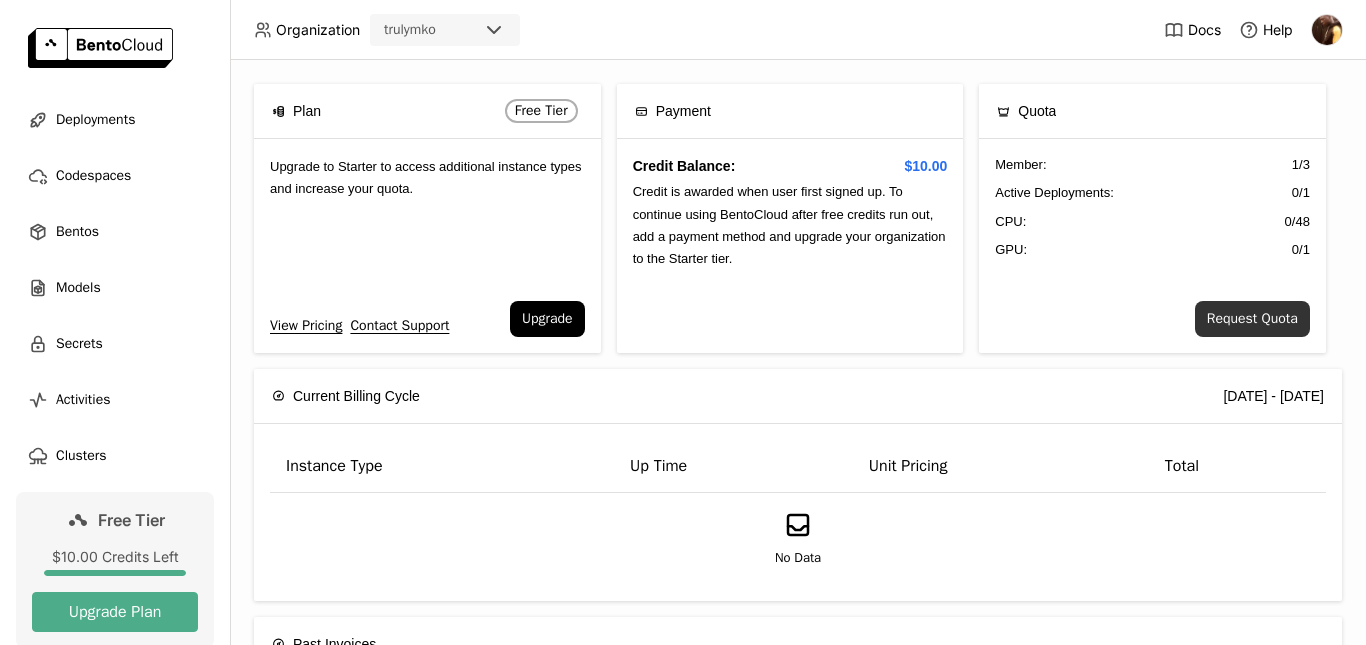 click on "Request Quota" at bounding box center (1252, 319) 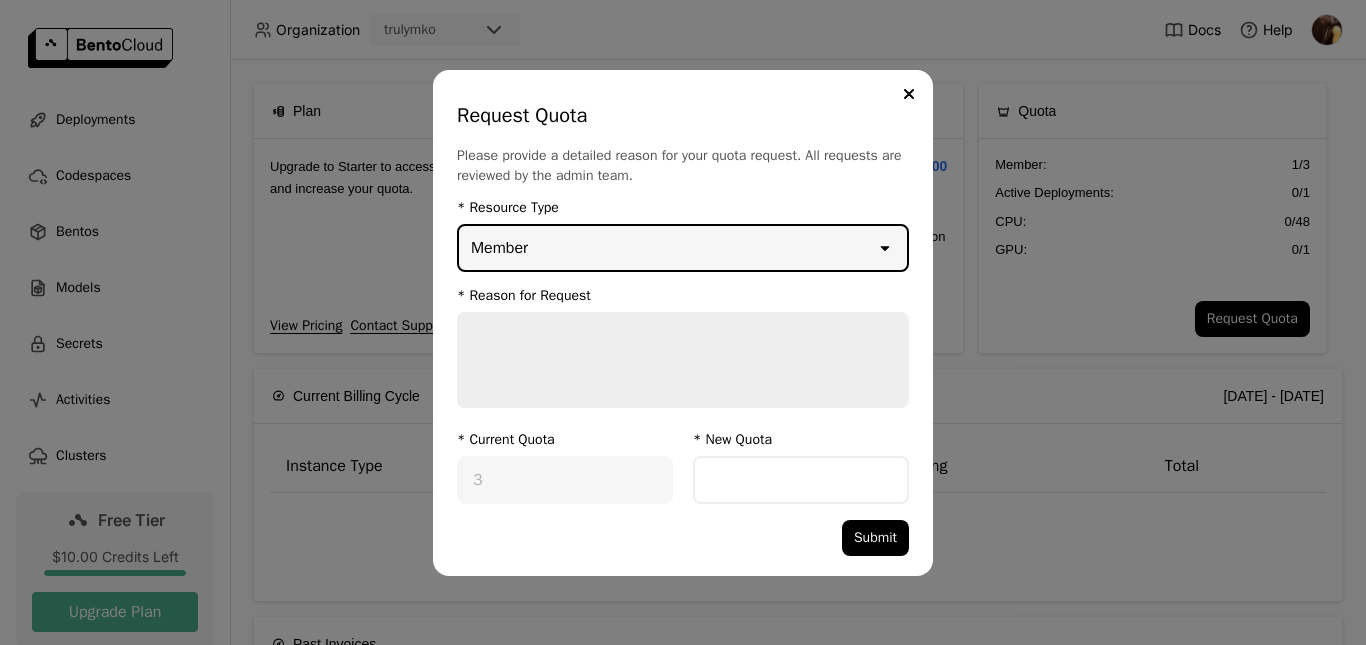 click at bounding box center (683, 360) 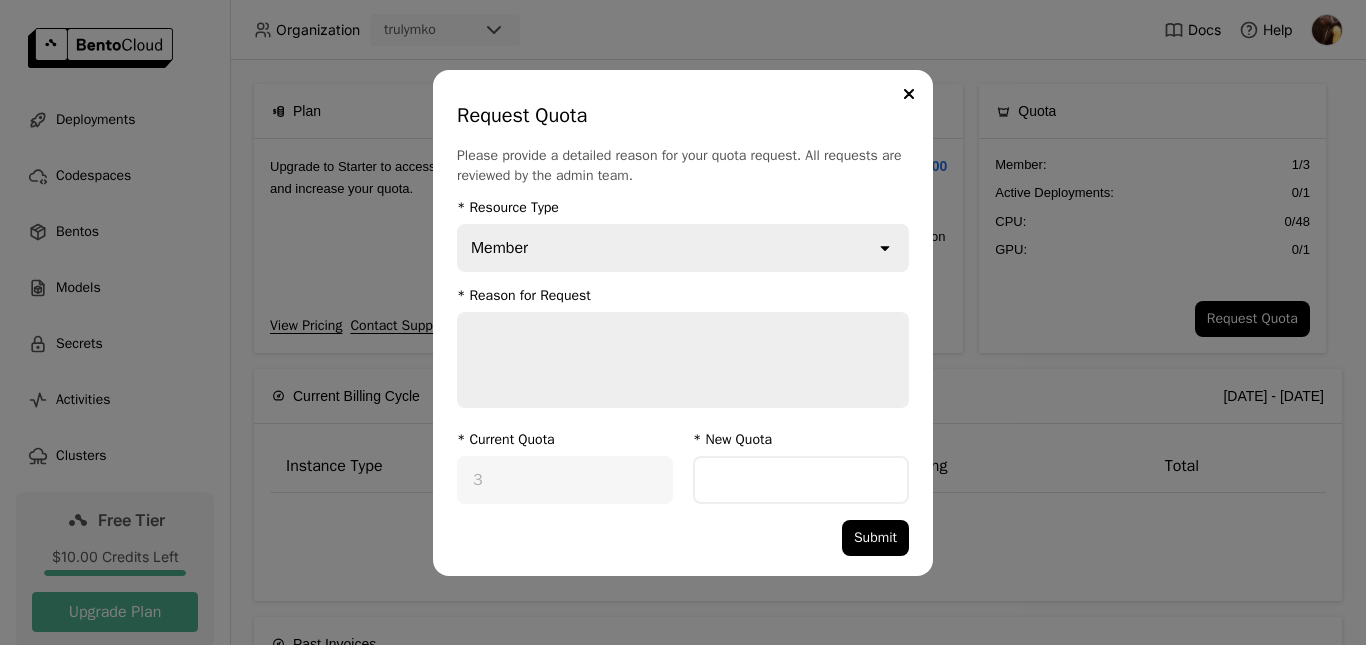 click on "Request Quota" at bounding box center (679, 116) 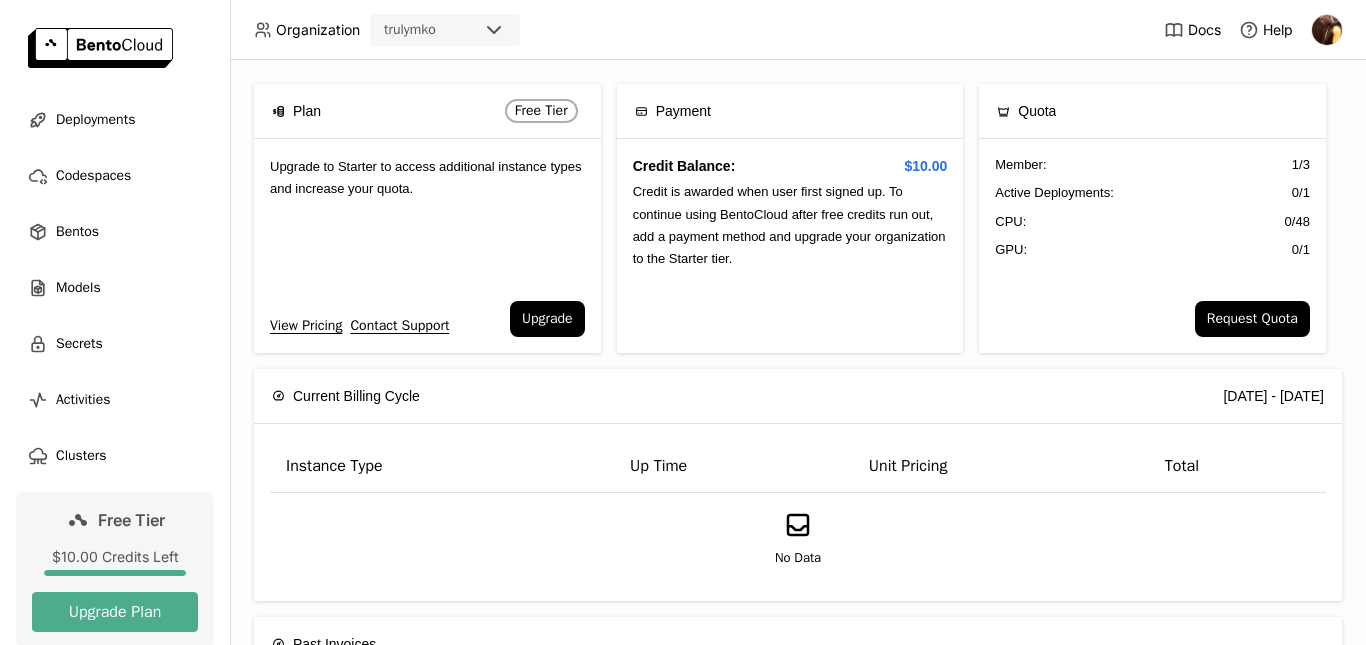 scroll, scrollTop: 244, scrollLeft: 0, axis: vertical 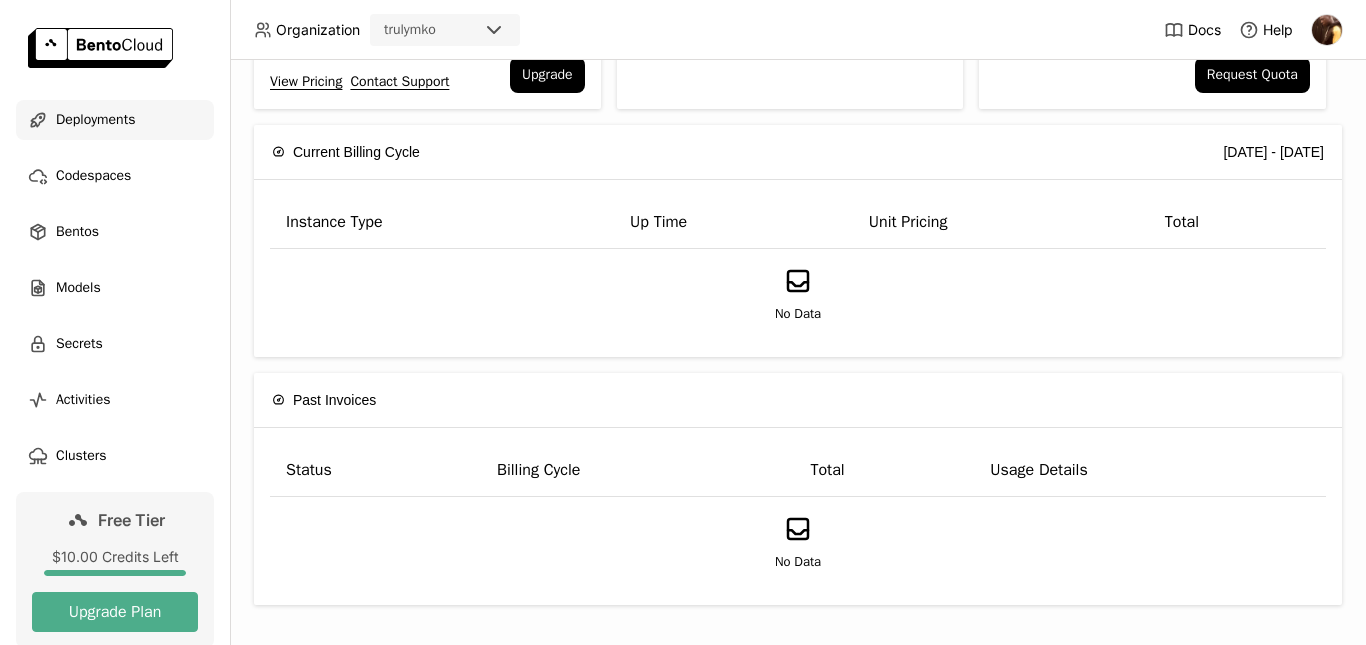 click on "Deployments" at bounding box center (95, 120) 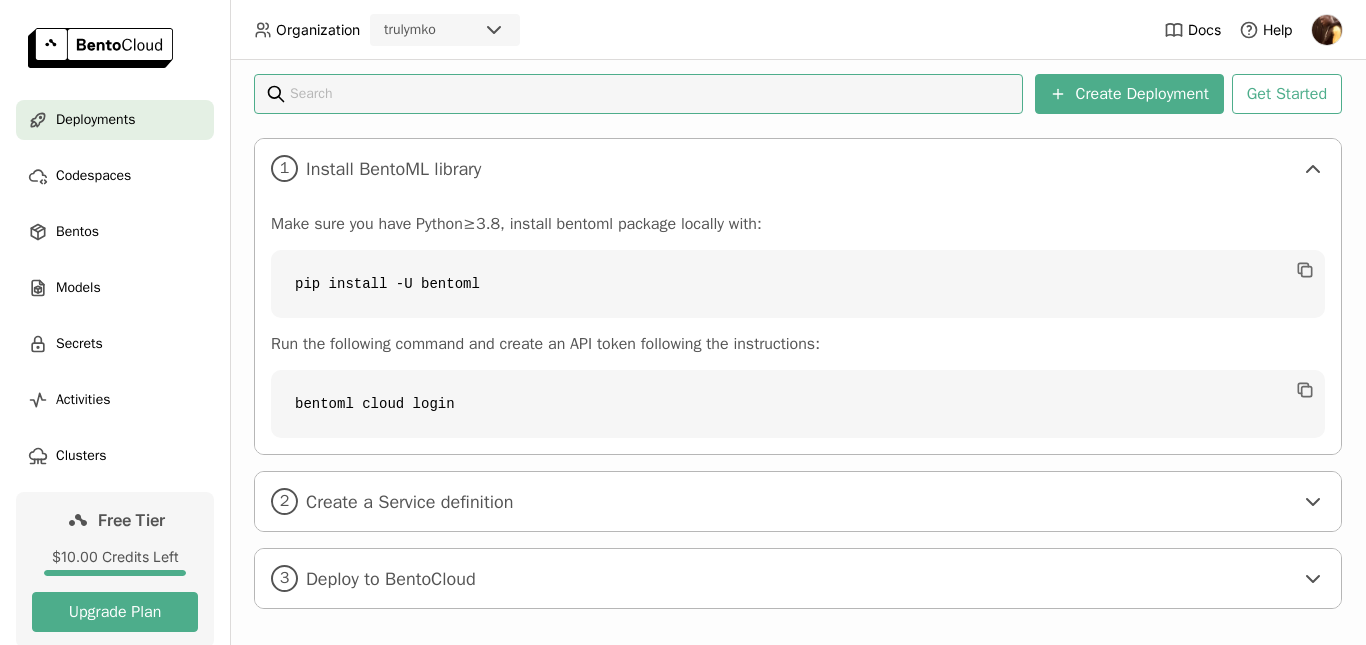 scroll, scrollTop: 304, scrollLeft: 0, axis: vertical 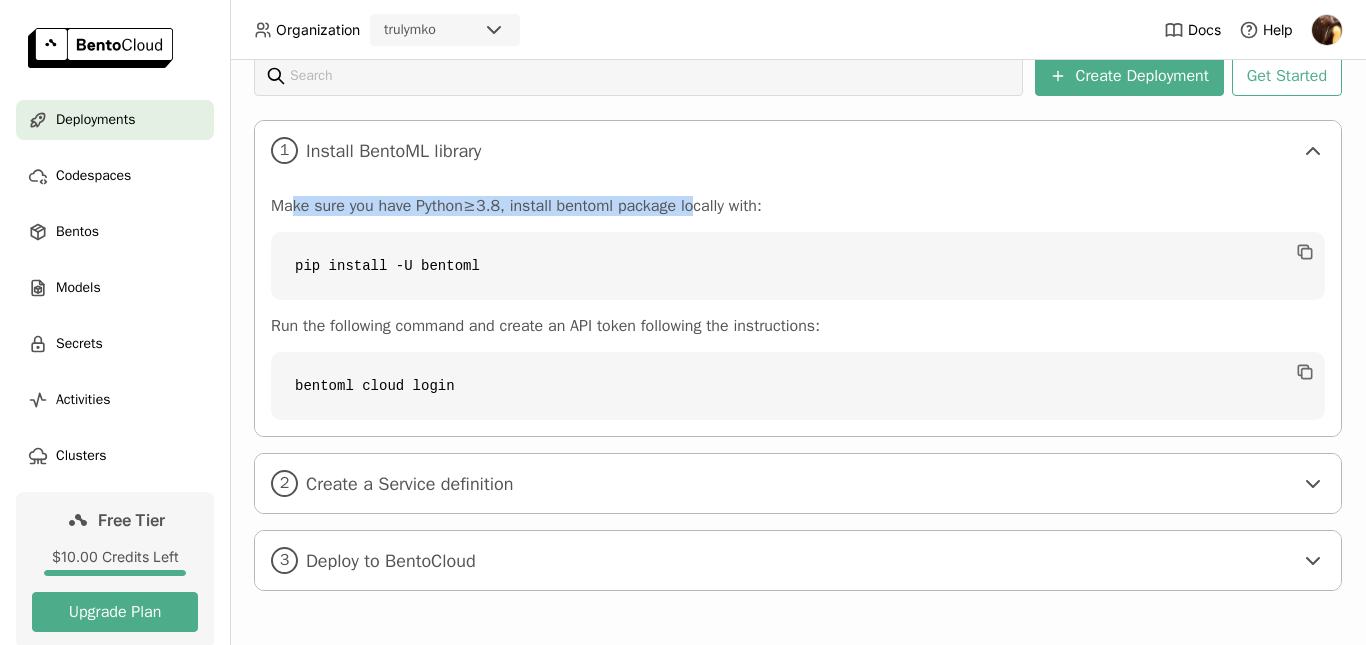 drag, startPoint x: 291, startPoint y: 205, endPoint x: 689, endPoint y: 205, distance: 398 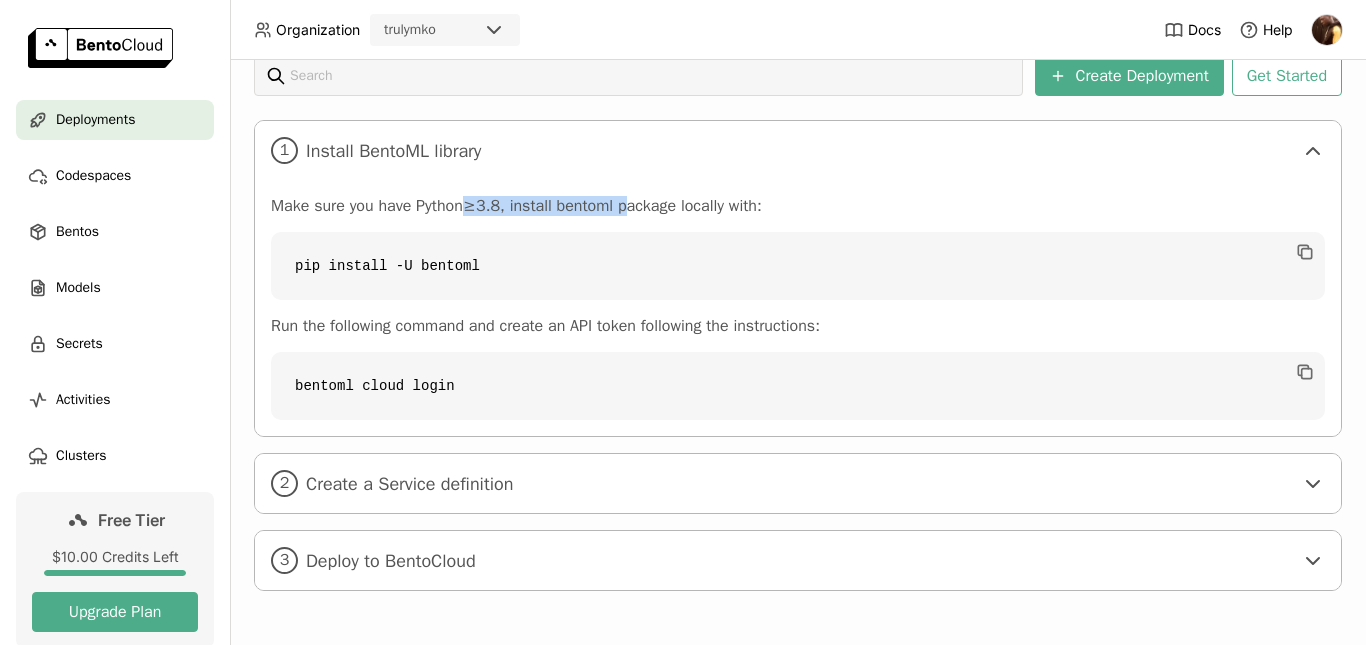drag, startPoint x: 467, startPoint y: 203, endPoint x: 620, endPoint y: 203, distance: 153 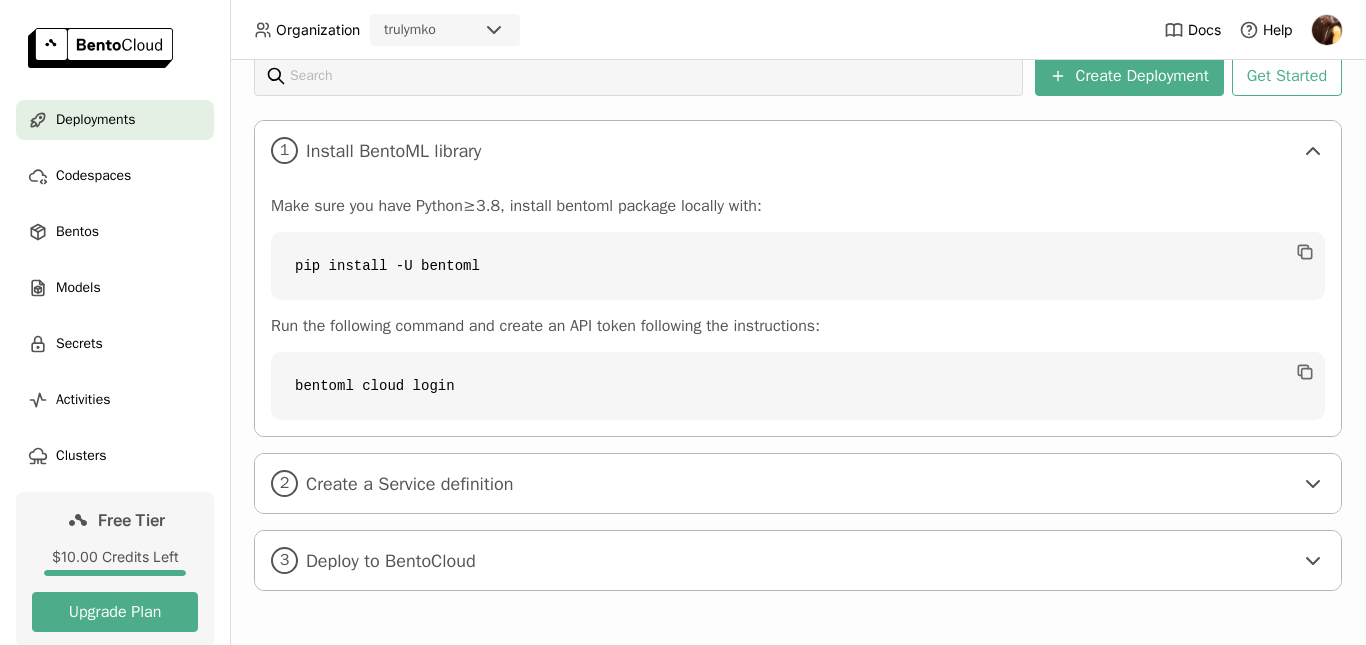 click on "Make sure you have Python≥3.8, install bentoml package locally with: pip install -U bentoml Run the following command and create an API token following the instructions: bentoml cloud login" at bounding box center (798, 308) 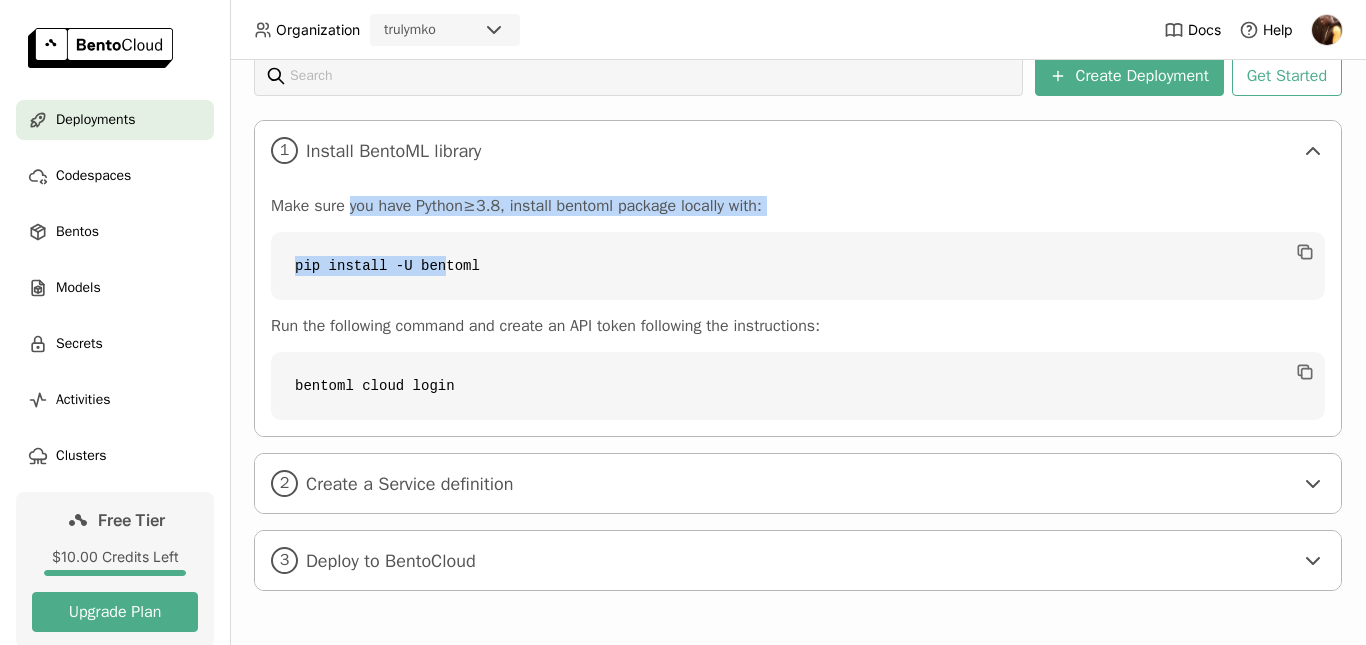 drag, startPoint x: 349, startPoint y: 202, endPoint x: 432, endPoint y: 283, distance: 115.97414 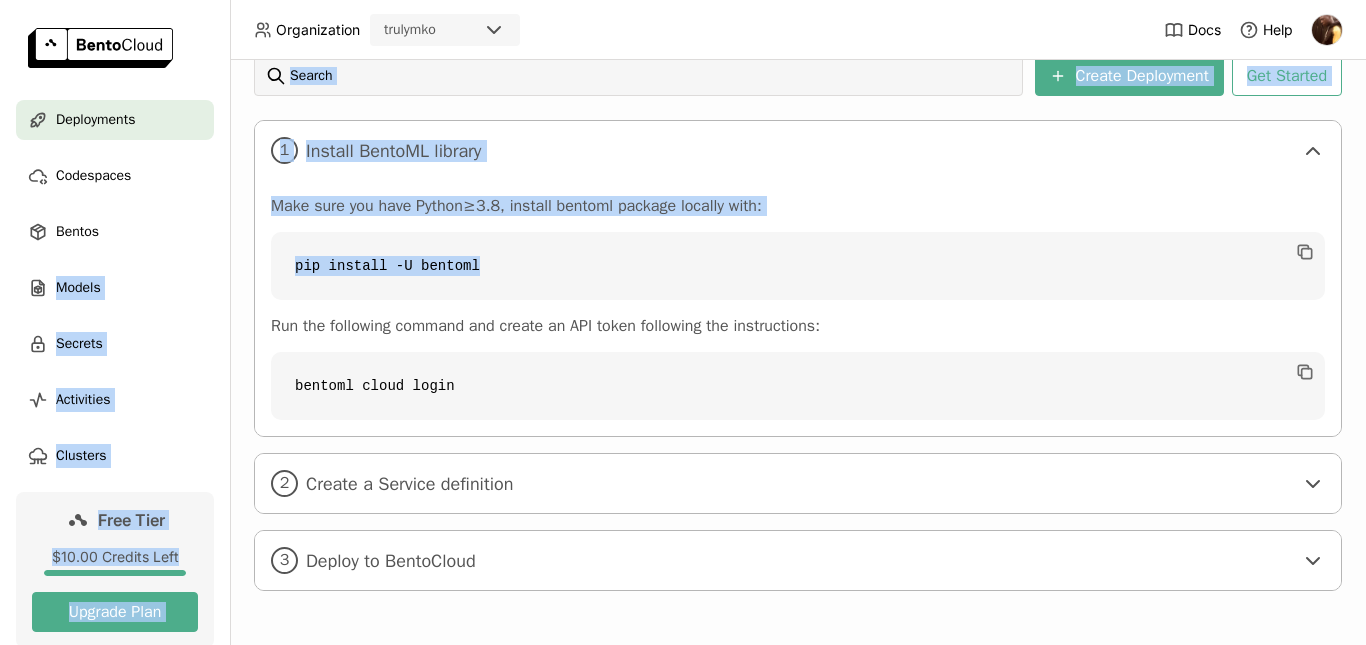 drag, startPoint x: 516, startPoint y: 267, endPoint x: 213, endPoint y: 235, distance: 304.6851 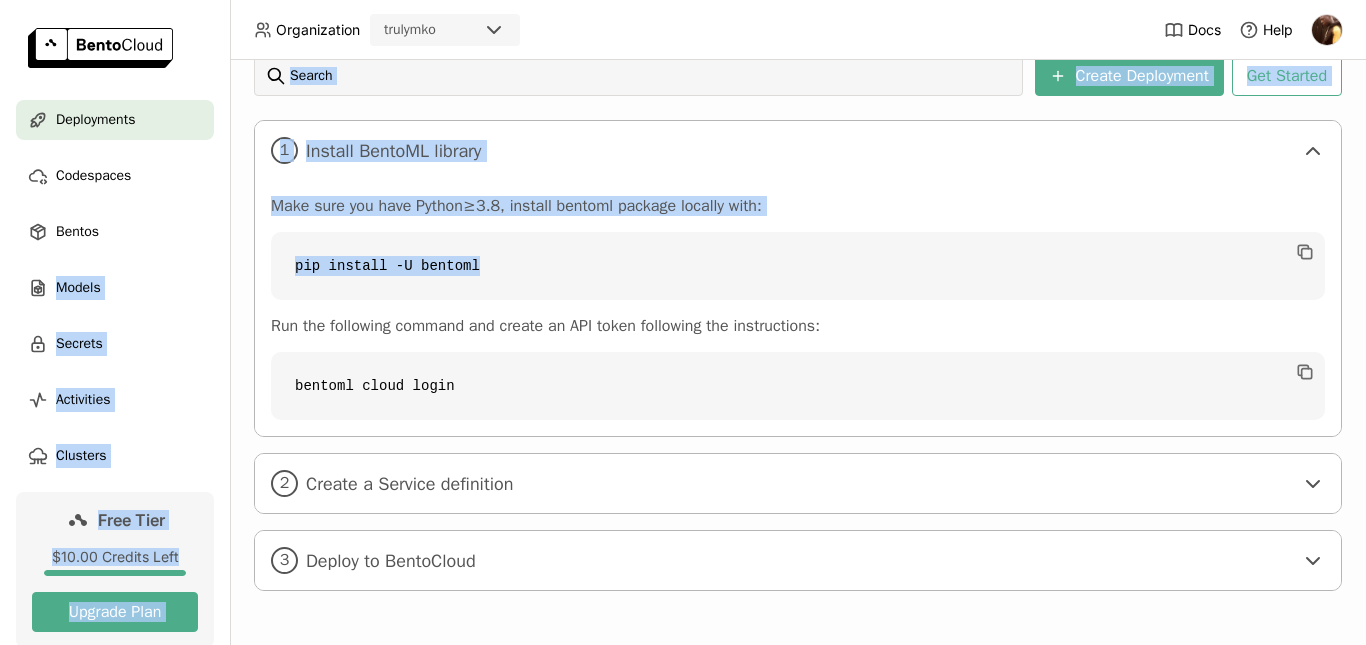 click on "Make sure you have Python≥3.8, install bentoml package locally with: pip install -U bentoml Run the following command and create an API token following the instructions: bentoml cloud login" at bounding box center (798, 308) 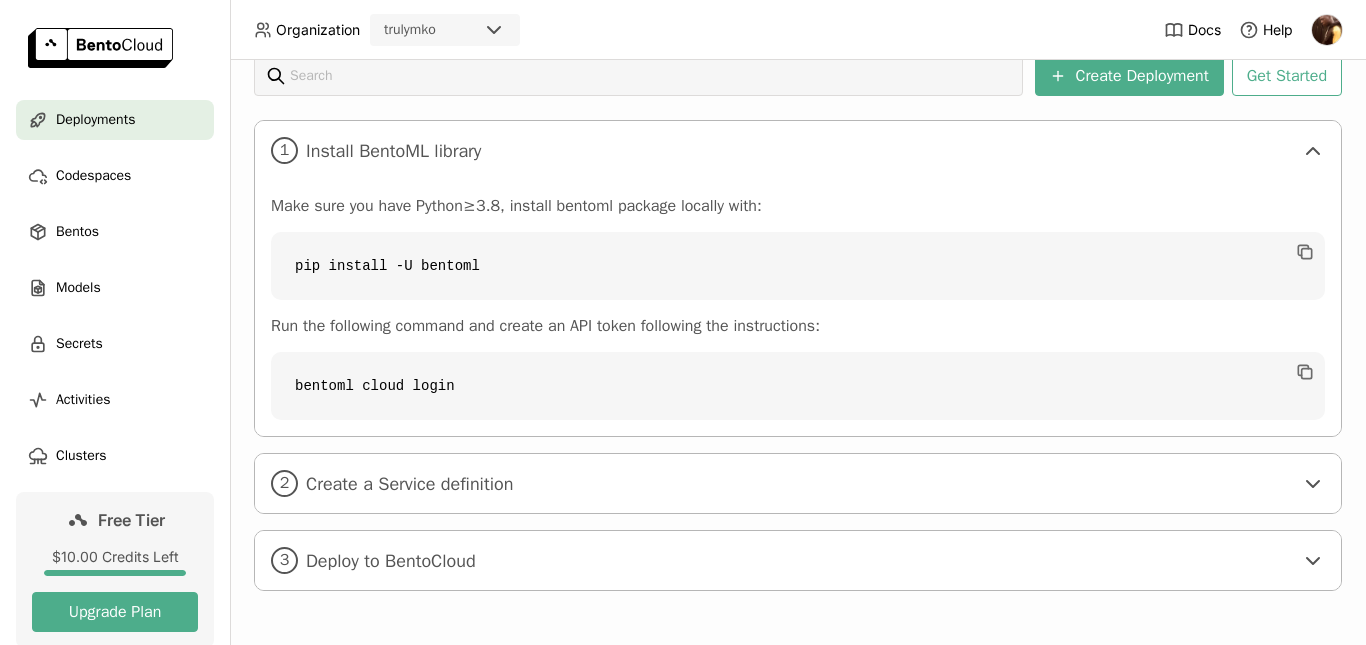 click on "Run the following command and create an API token following the instructions:" at bounding box center [798, 326] 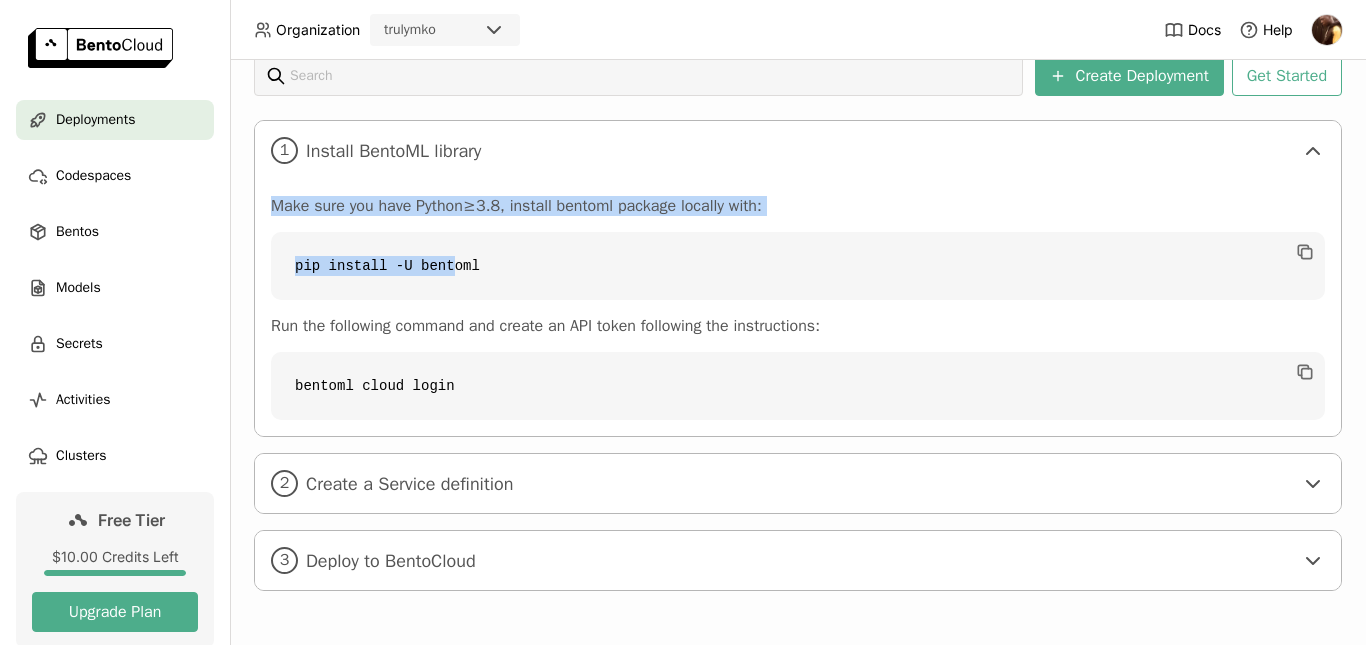 drag, startPoint x: 277, startPoint y: 191, endPoint x: 447, endPoint y: 290, distance: 196.7257 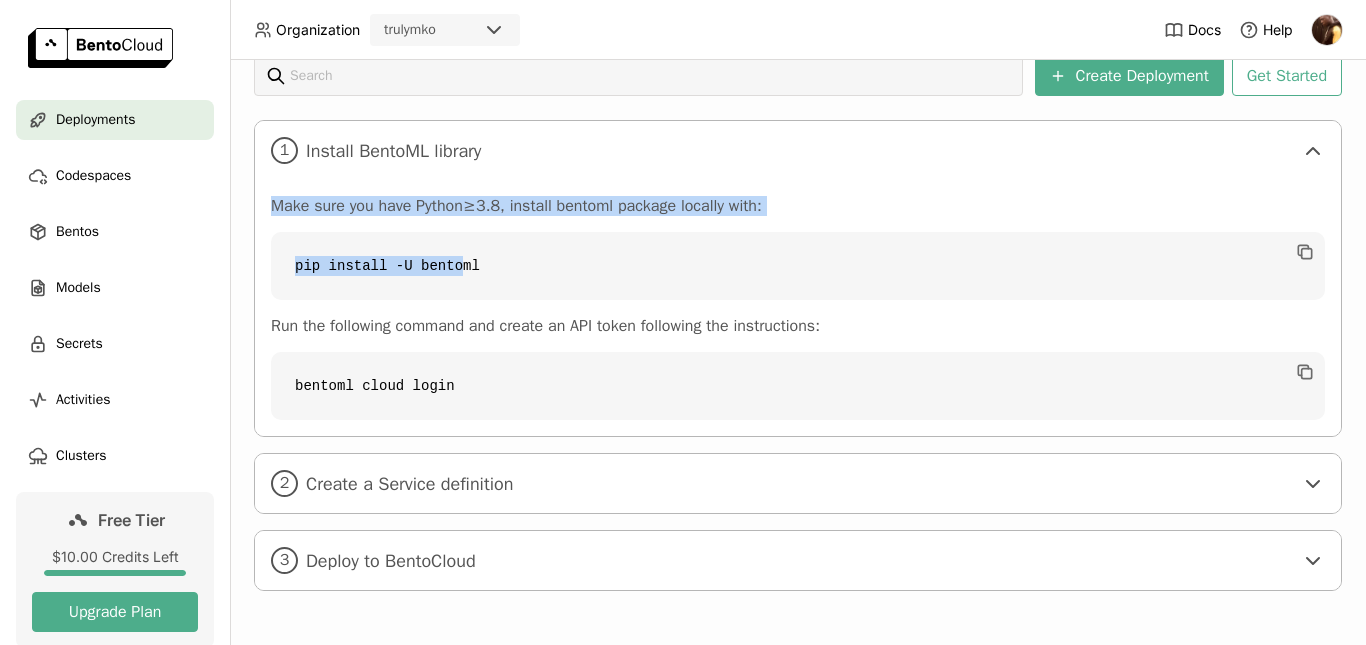 click on "pip install -U bentoml" at bounding box center (798, 266) 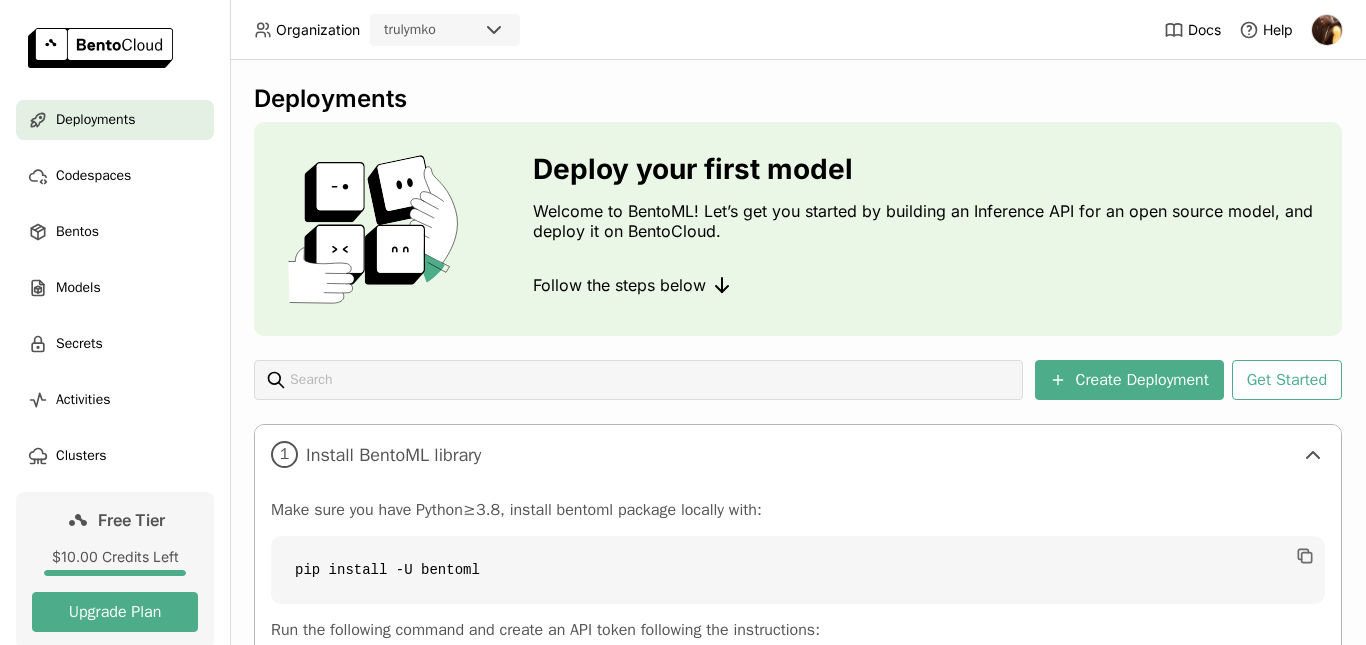 scroll, scrollTop: 233, scrollLeft: 0, axis: vertical 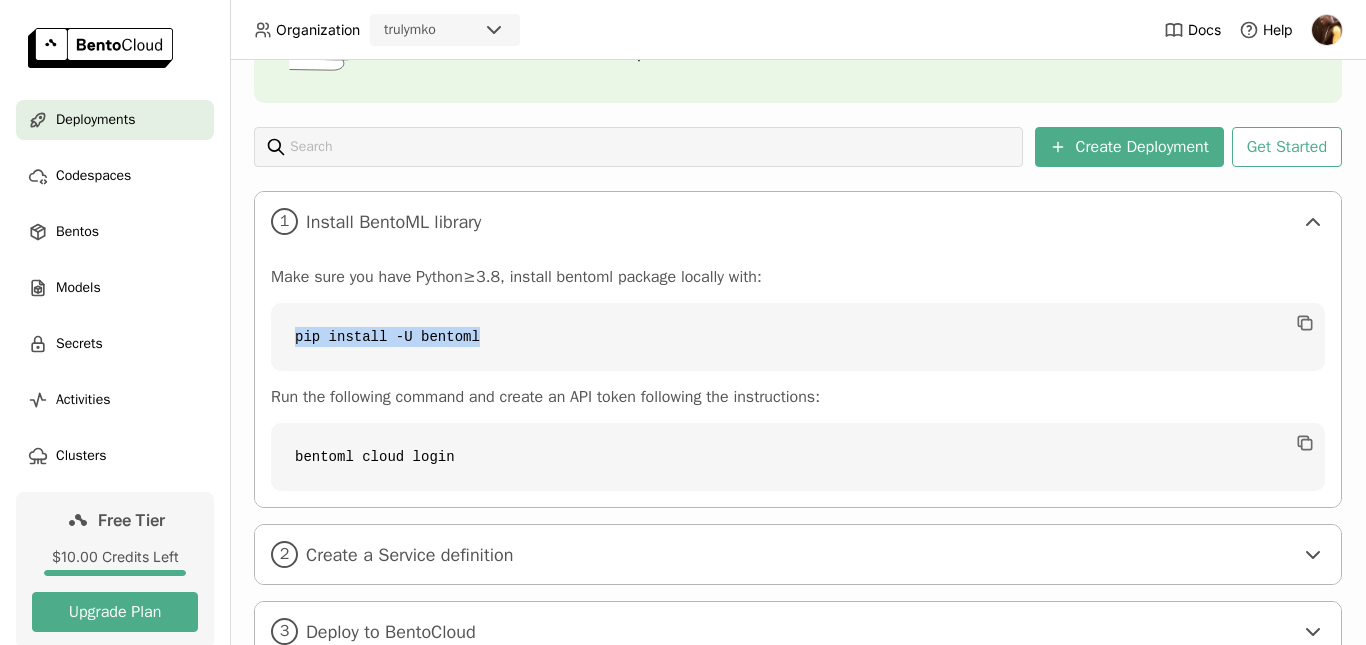 drag, startPoint x: 293, startPoint y: 343, endPoint x: 527, endPoint y: 345, distance: 234.00854 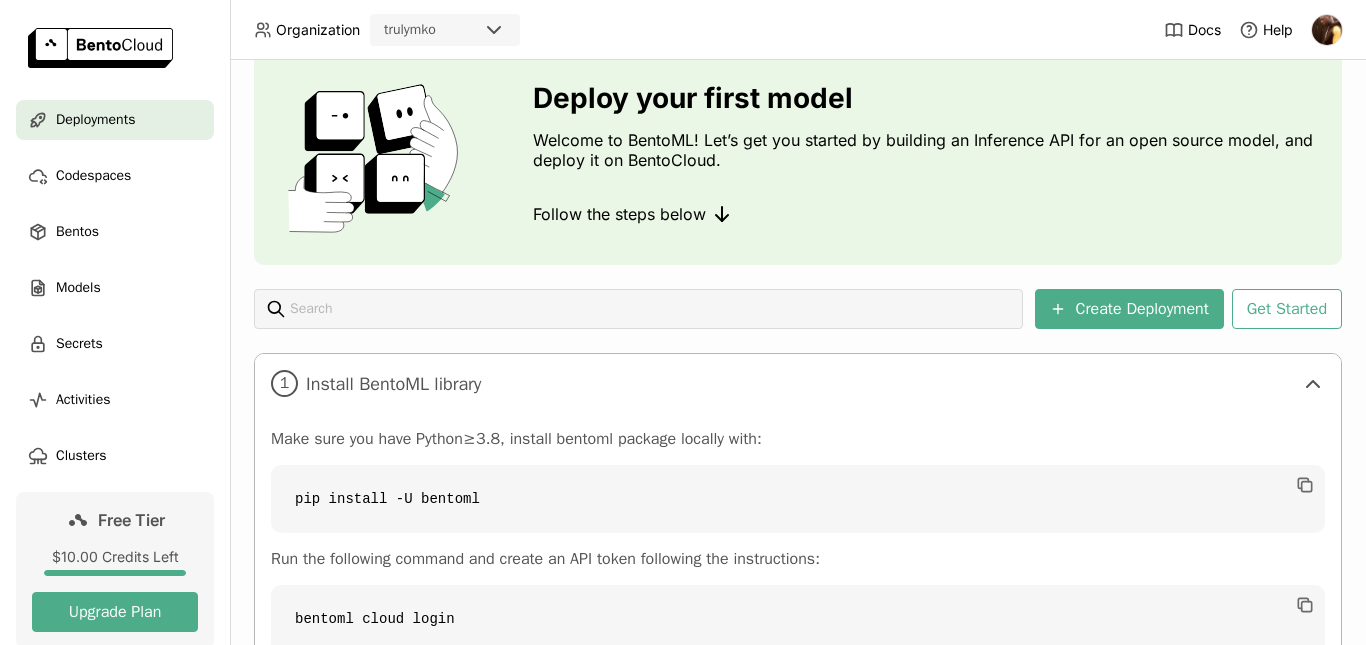 scroll, scrollTop: 304, scrollLeft: 0, axis: vertical 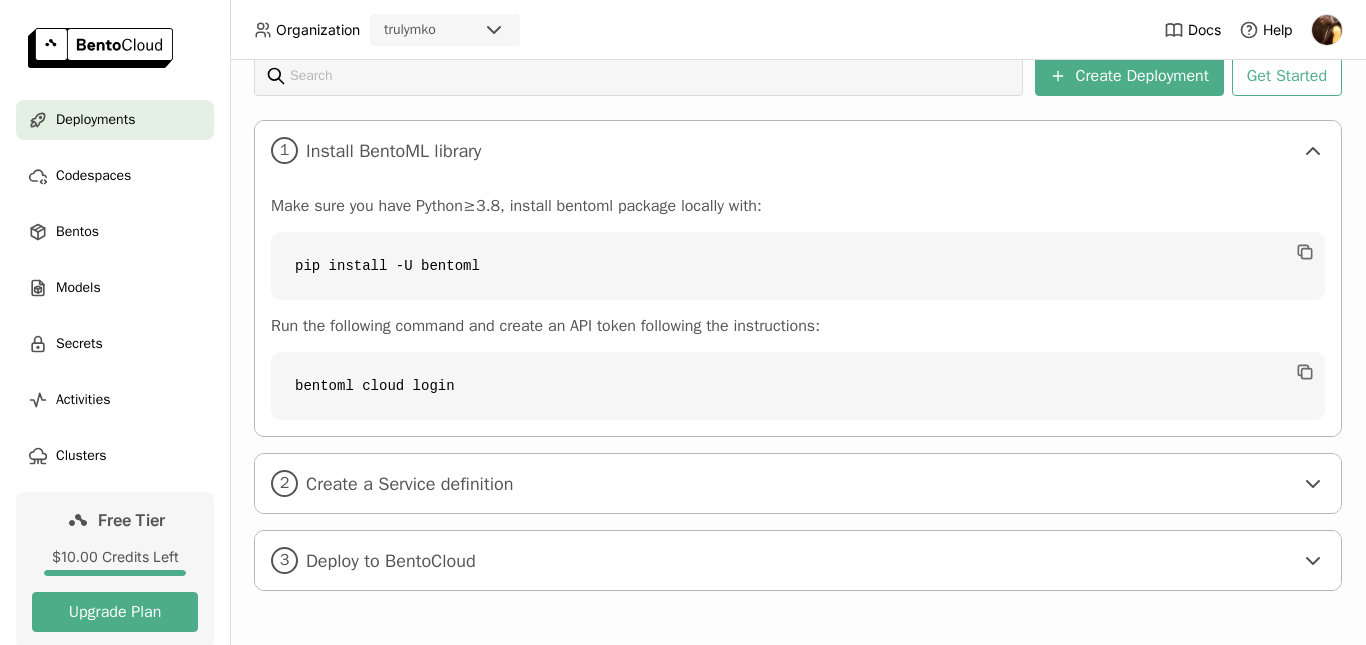 drag, startPoint x: 547, startPoint y: 272, endPoint x: 287, endPoint y: 269, distance: 260.0173 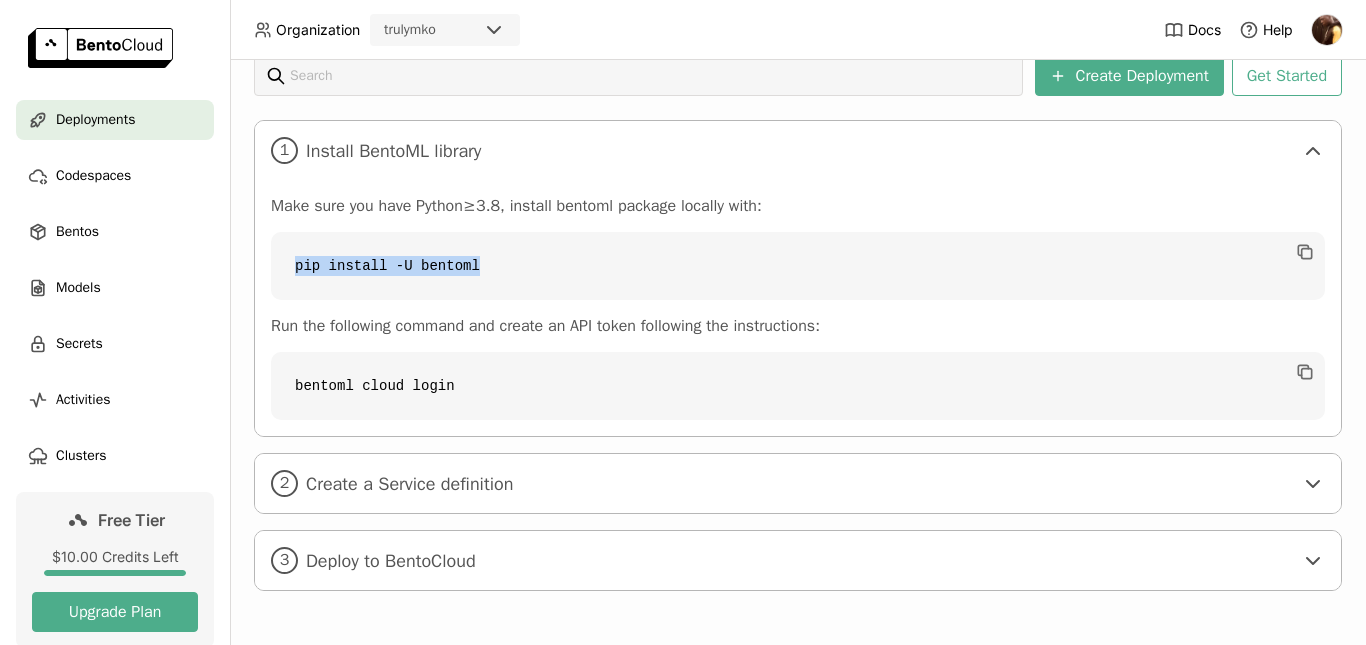 click on "pip install -U bentoml" at bounding box center (798, 266) 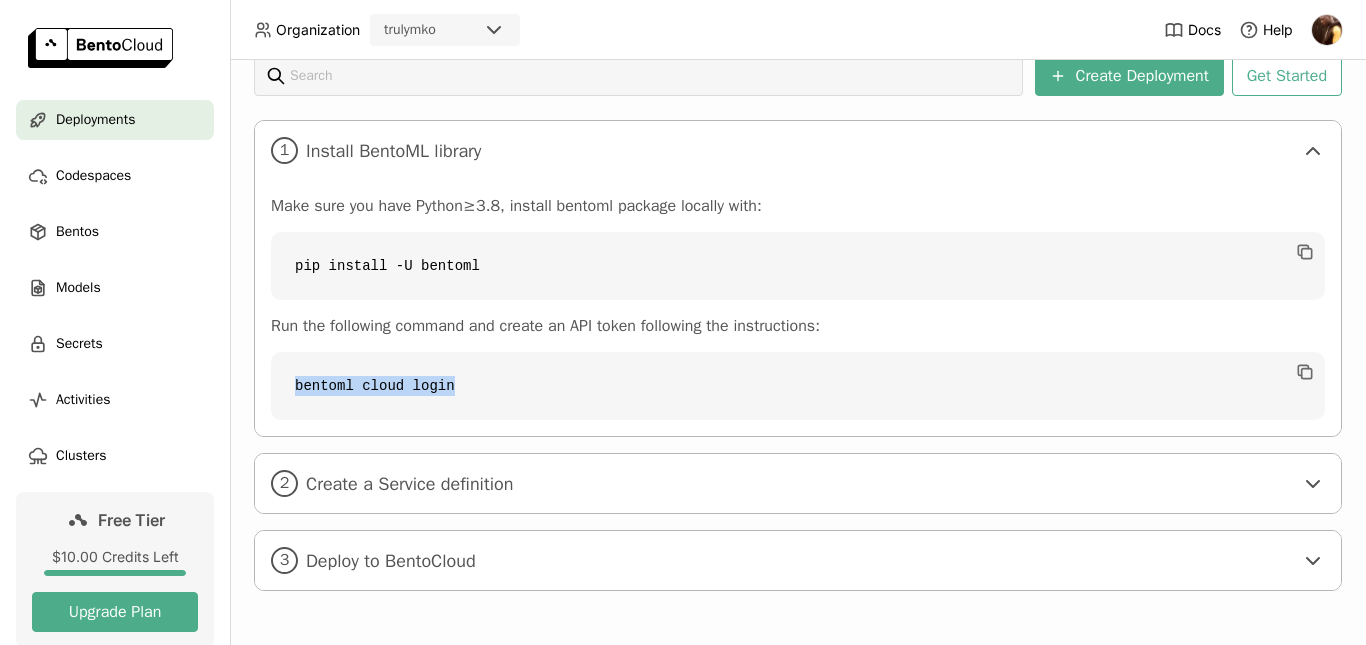 drag, startPoint x: 347, startPoint y: 394, endPoint x: 628, endPoint y: 407, distance: 281.30054 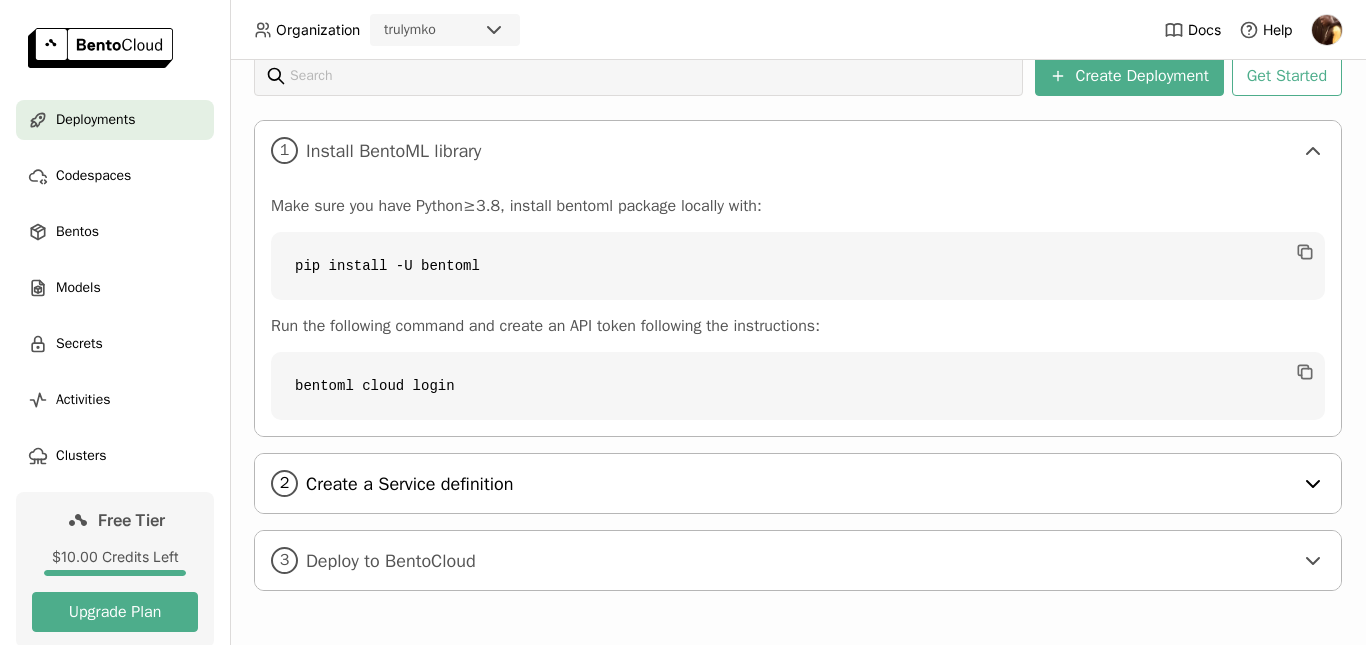 click on "2 Create a Service definition" at bounding box center (798, 483) 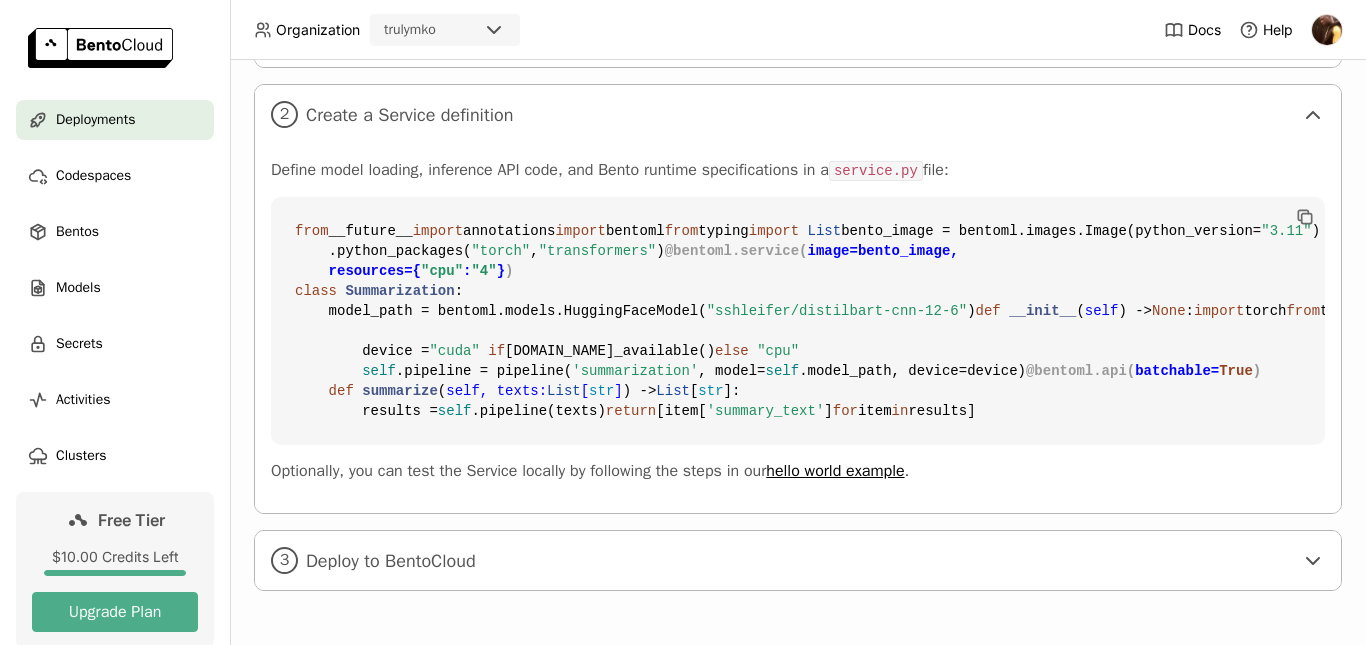 scroll, scrollTop: 537, scrollLeft: 0, axis: vertical 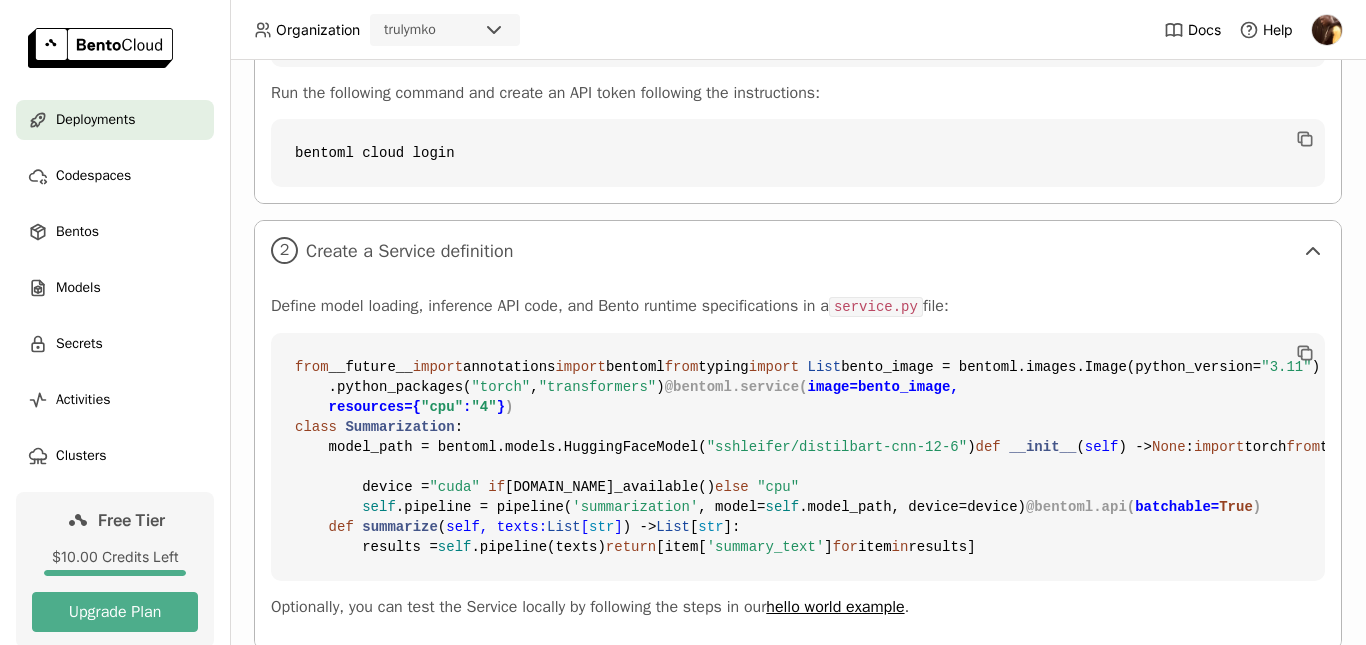 drag, startPoint x: 270, startPoint y: 315, endPoint x: 682, endPoint y: 329, distance: 412.2378 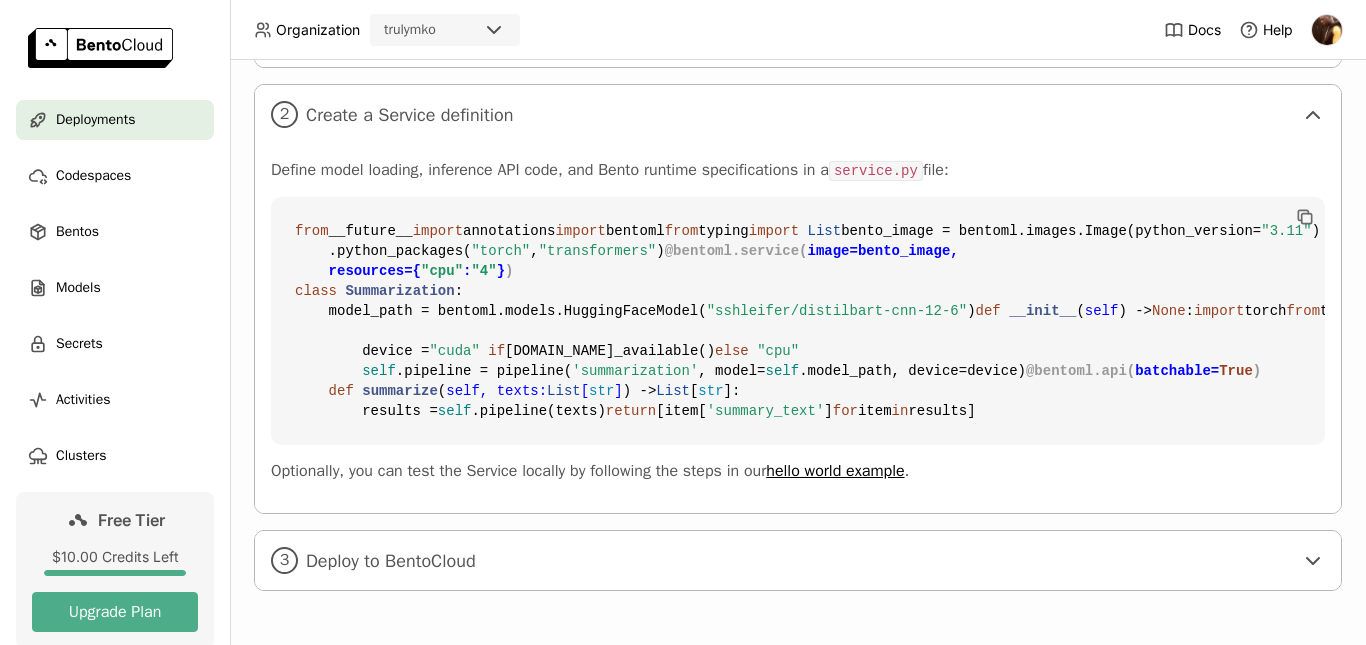 scroll, scrollTop: 1034, scrollLeft: 0, axis: vertical 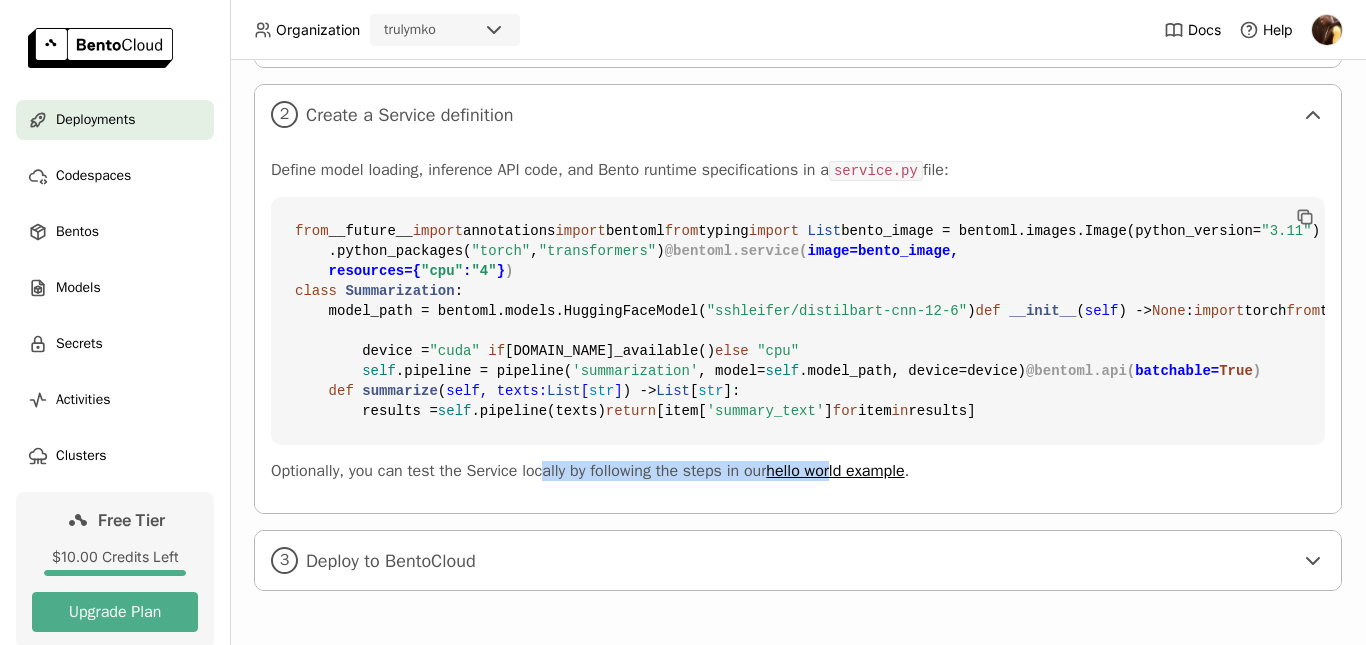 drag, startPoint x: 540, startPoint y: 464, endPoint x: 841, endPoint y: 506, distance: 303.9161 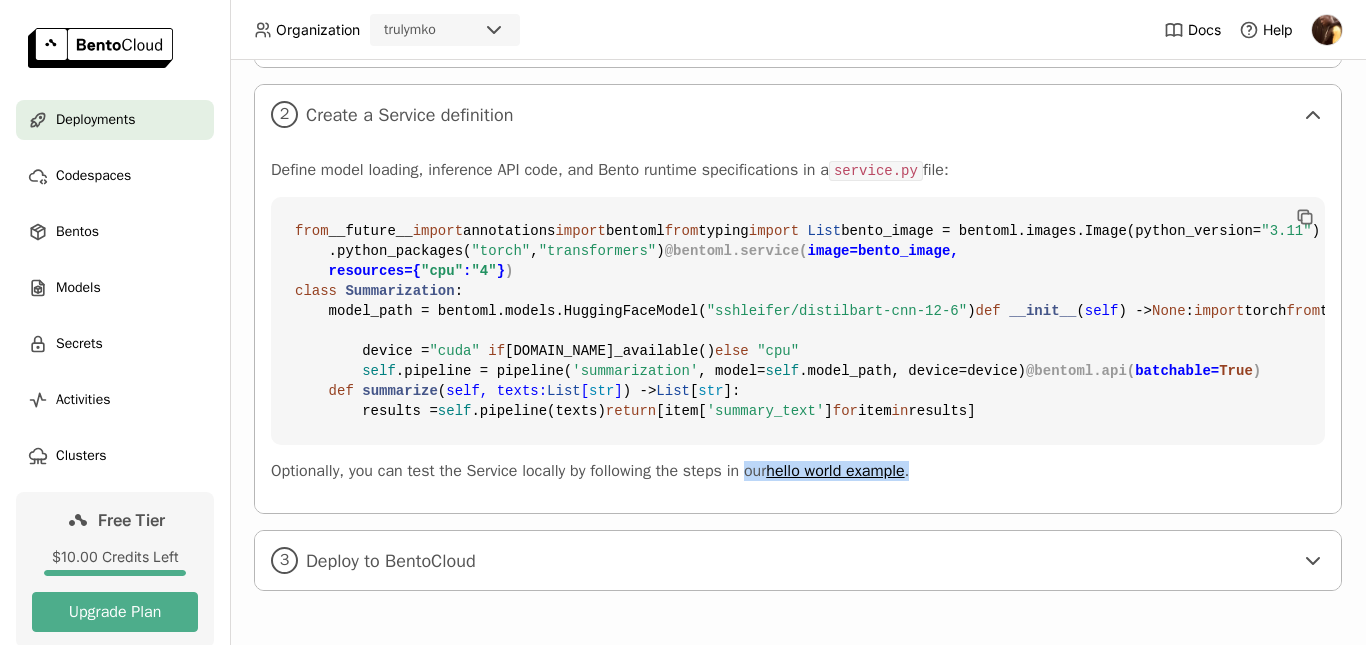 drag, startPoint x: 749, startPoint y: 473, endPoint x: 970, endPoint y: 459, distance: 221.443 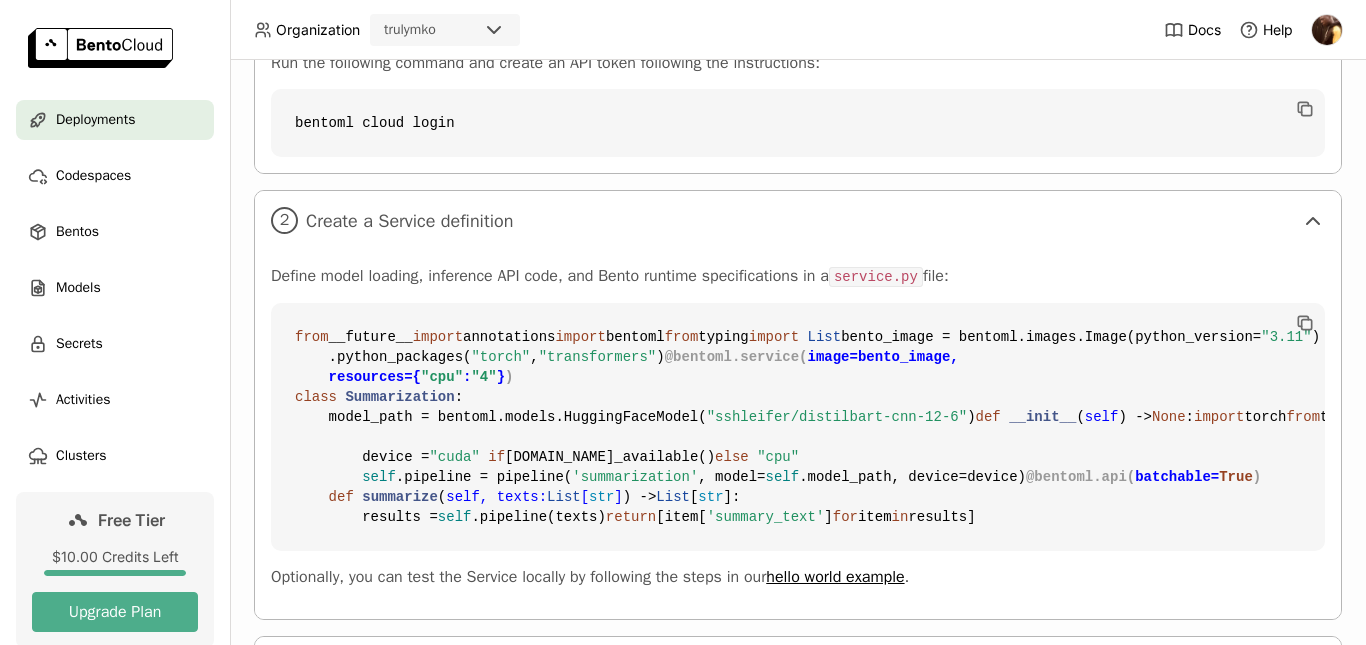 scroll, scrollTop: 334, scrollLeft: 0, axis: vertical 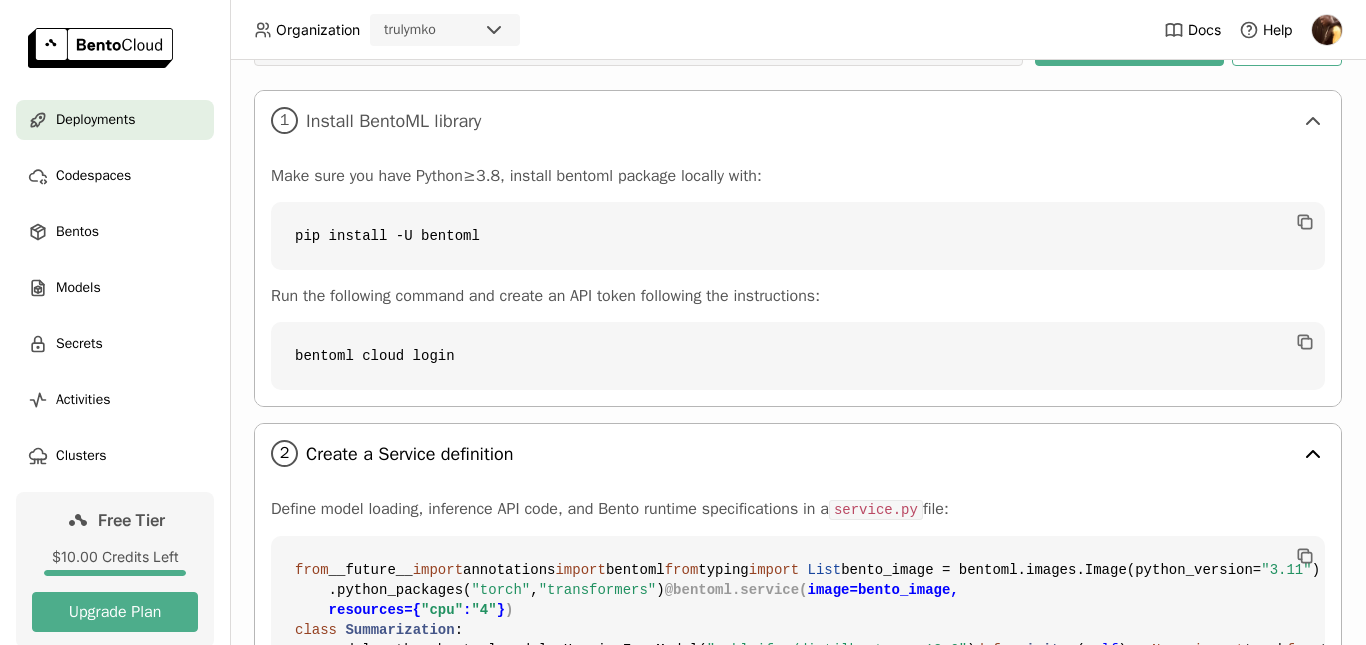 click on "2 Create a Service definition" at bounding box center (798, 453) 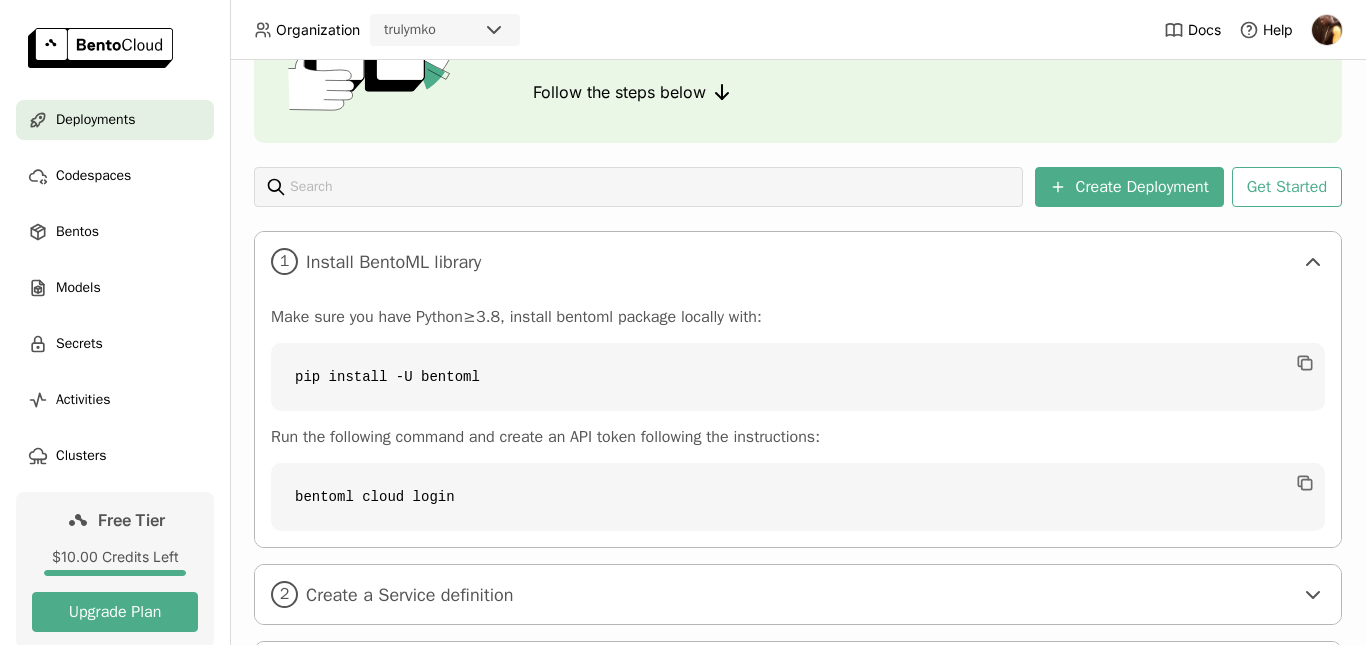 scroll, scrollTop: 304, scrollLeft: 0, axis: vertical 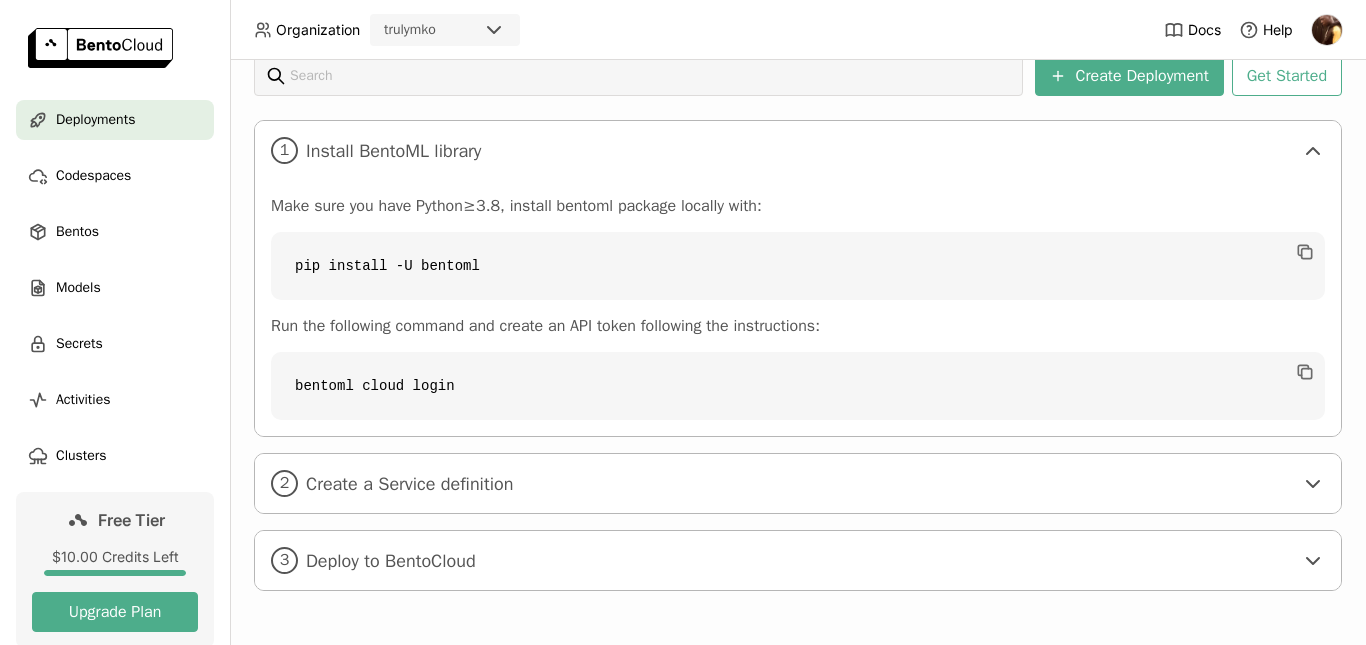click on "2 Create a Service definition" at bounding box center [798, 483] 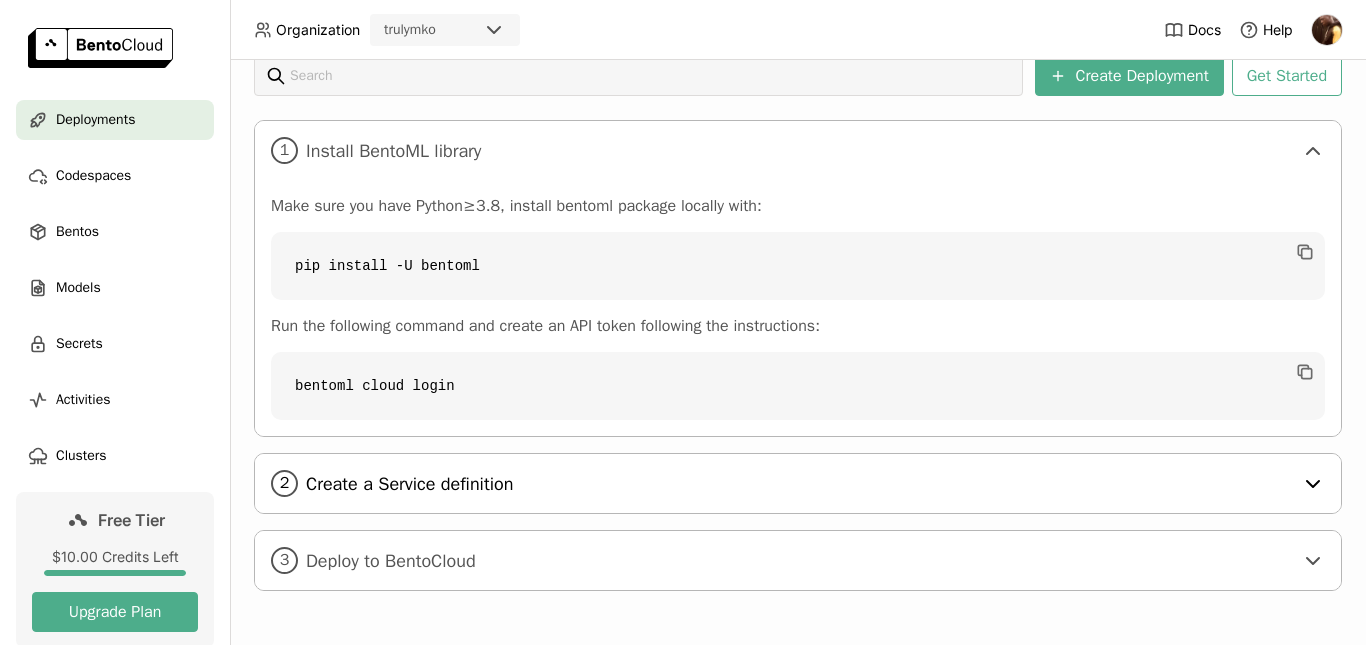 click on "Create a Service definition" at bounding box center [799, 484] 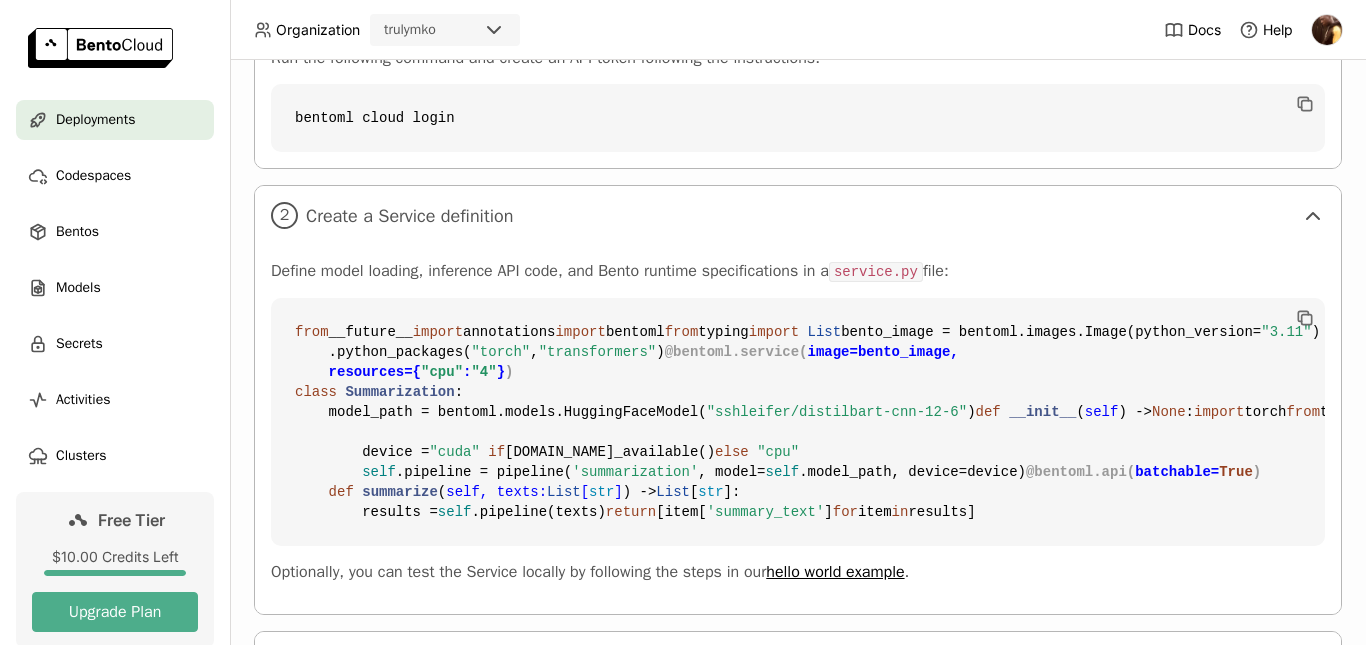 scroll, scrollTop: 537, scrollLeft: 0, axis: vertical 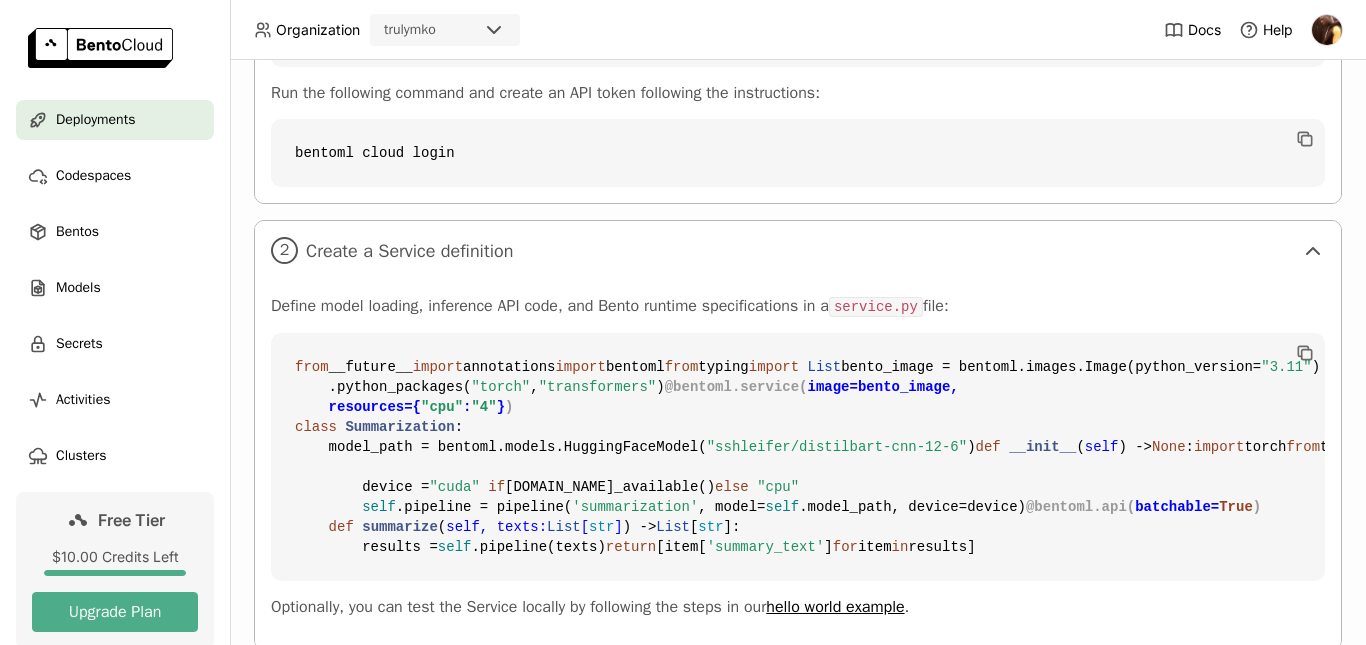 drag, startPoint x: 513, startPoint y: 308, endPoint x: 900, endPoint y: 339, distance: 388.23962 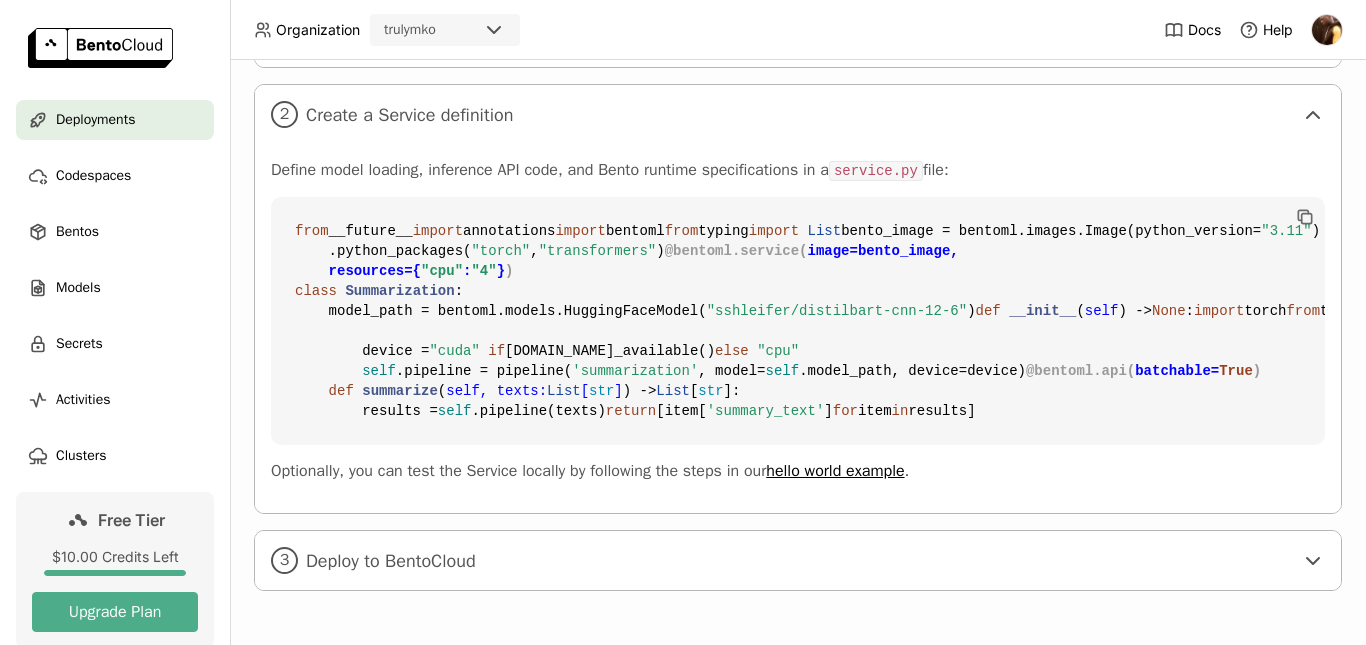 scroll, scrollTop: 1034, scrollLeft: 0, axis: vertical 